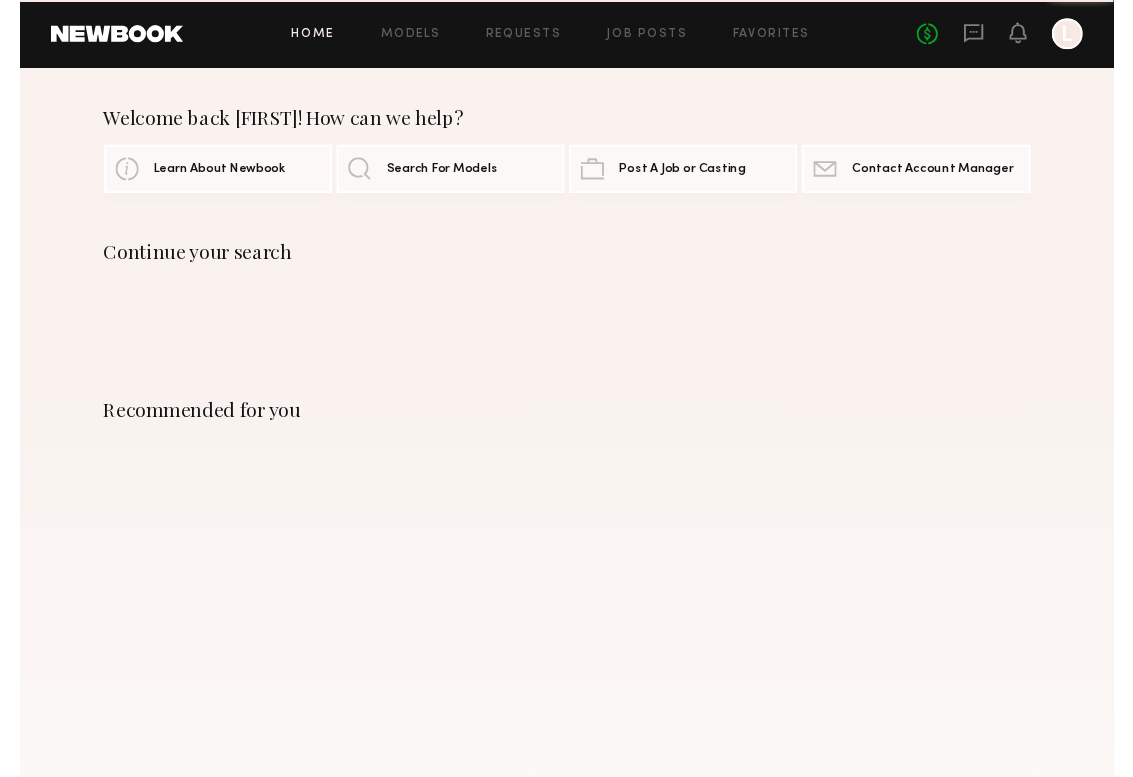 scroll, scrollTop: 0, scrollLeft: 0, axis: both 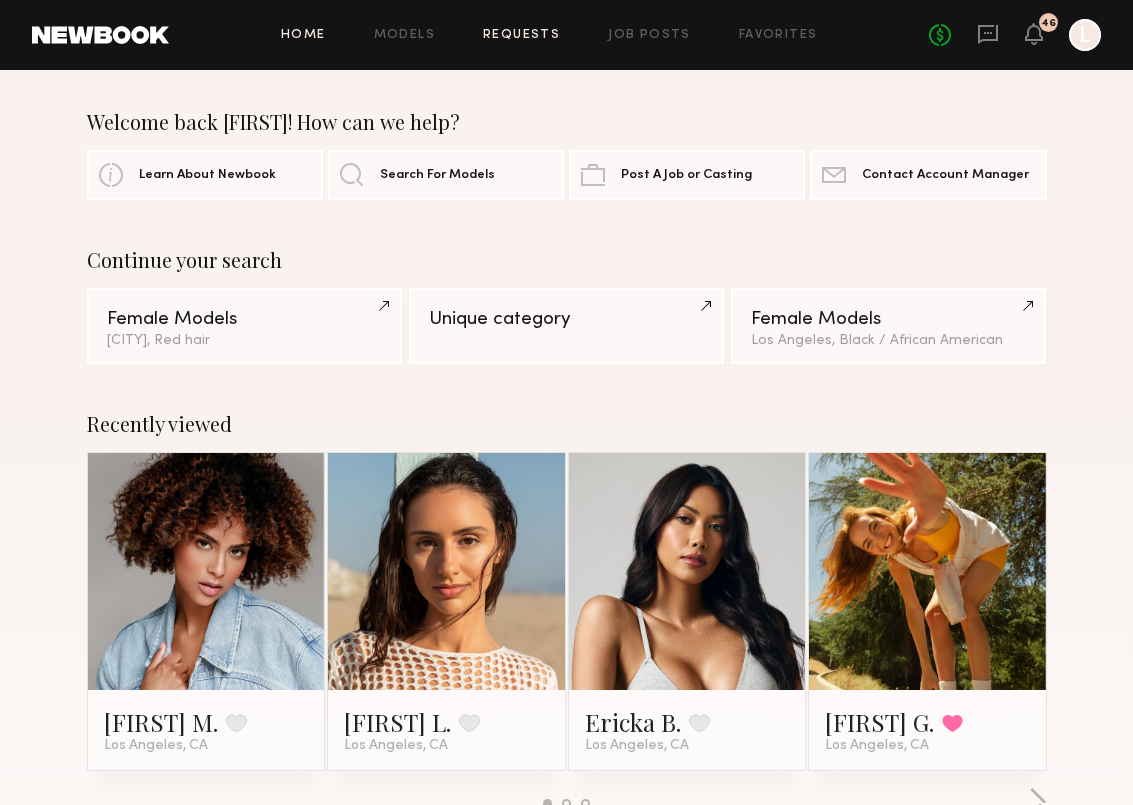 click on "Requests" 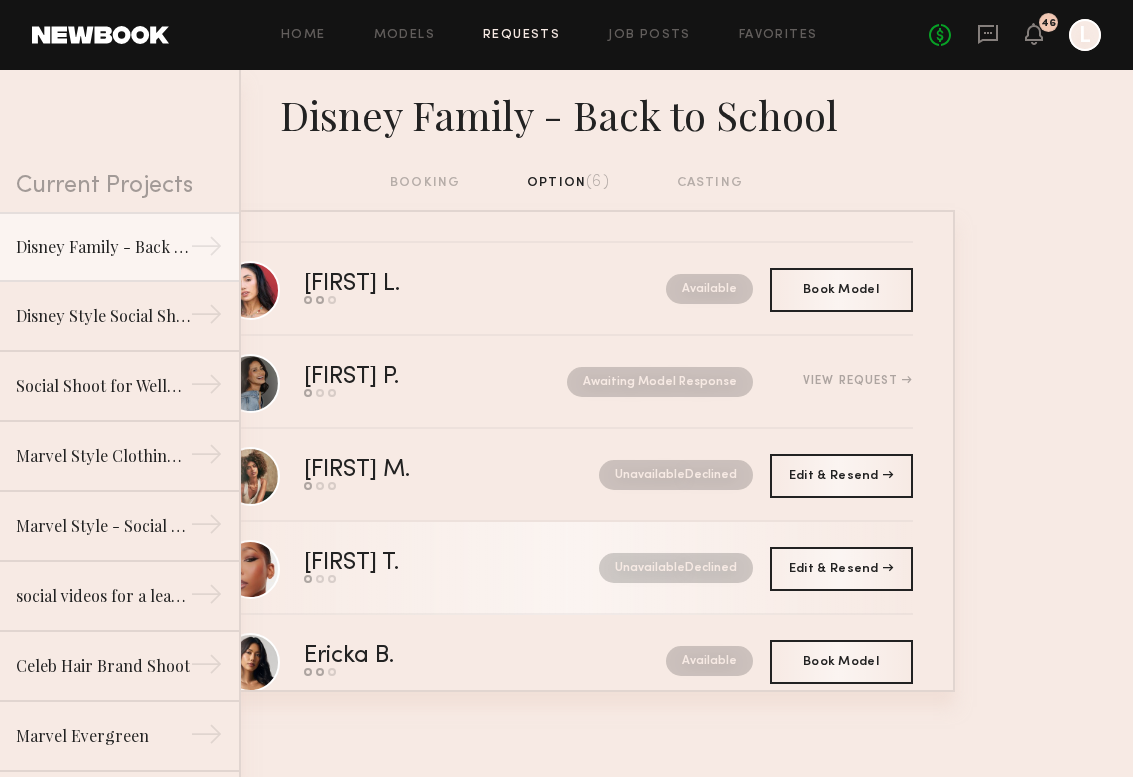 scroll, scrollTop: 146, scrollLeft: 0, axis: vertical 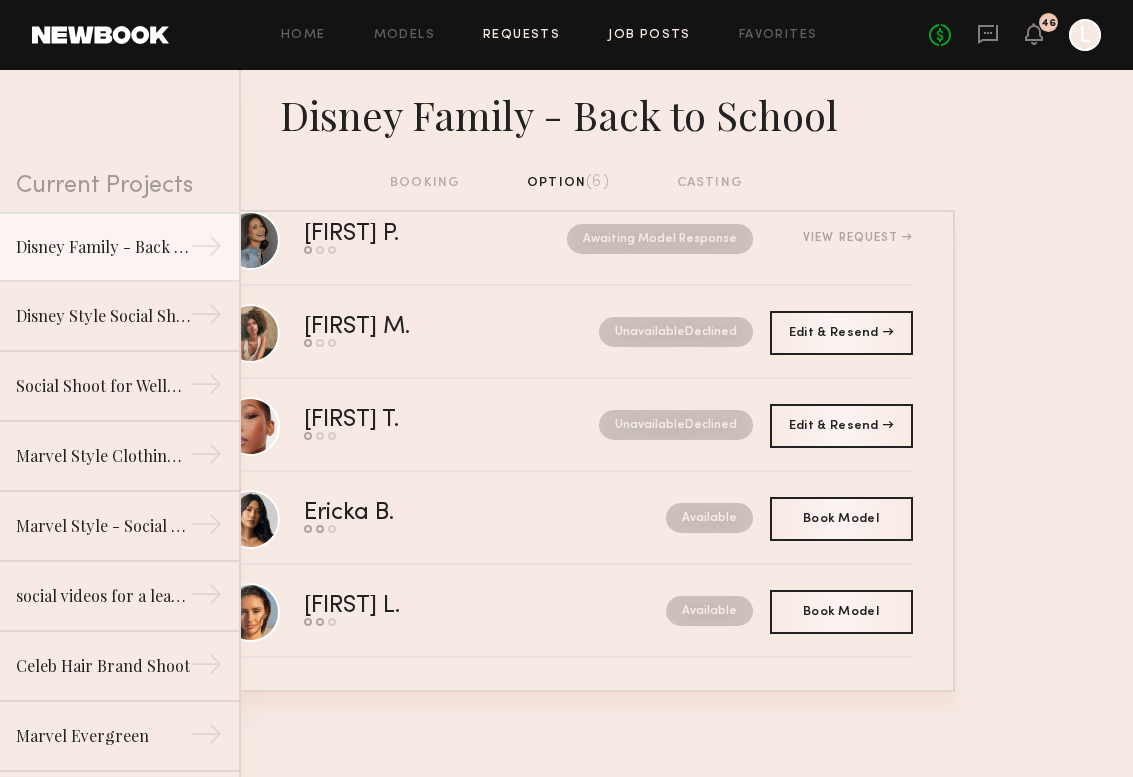 click on "Job Posts" 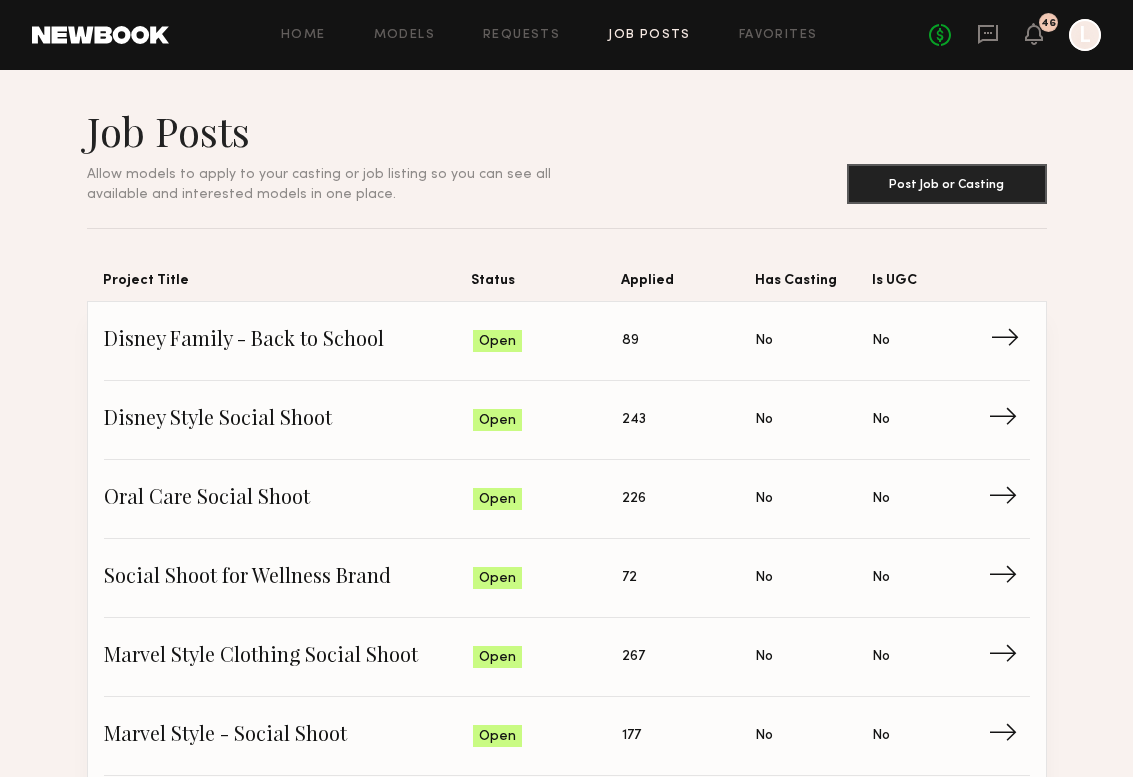 click on "Disney Family - Back to School" 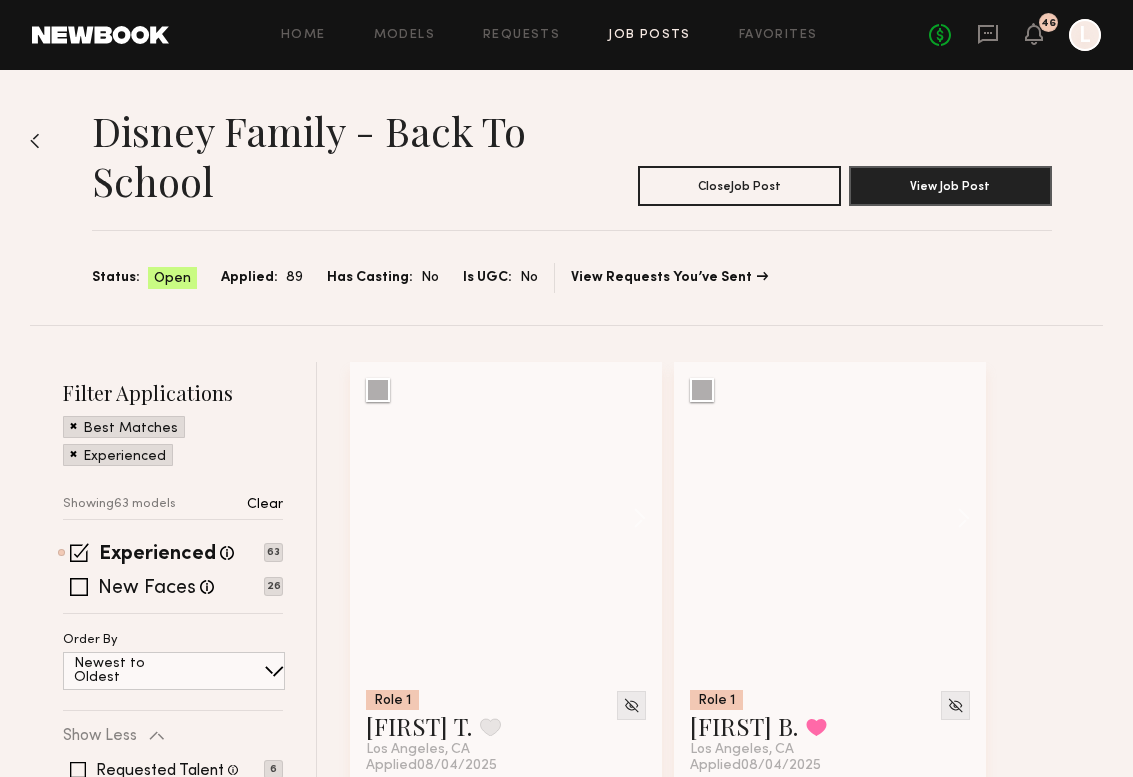 click on "Experienced Talent we've deemed to have ample paid, professional modeling experience 63 New Faces Talent we've deemed to be in the early stages of their professional careers 26" 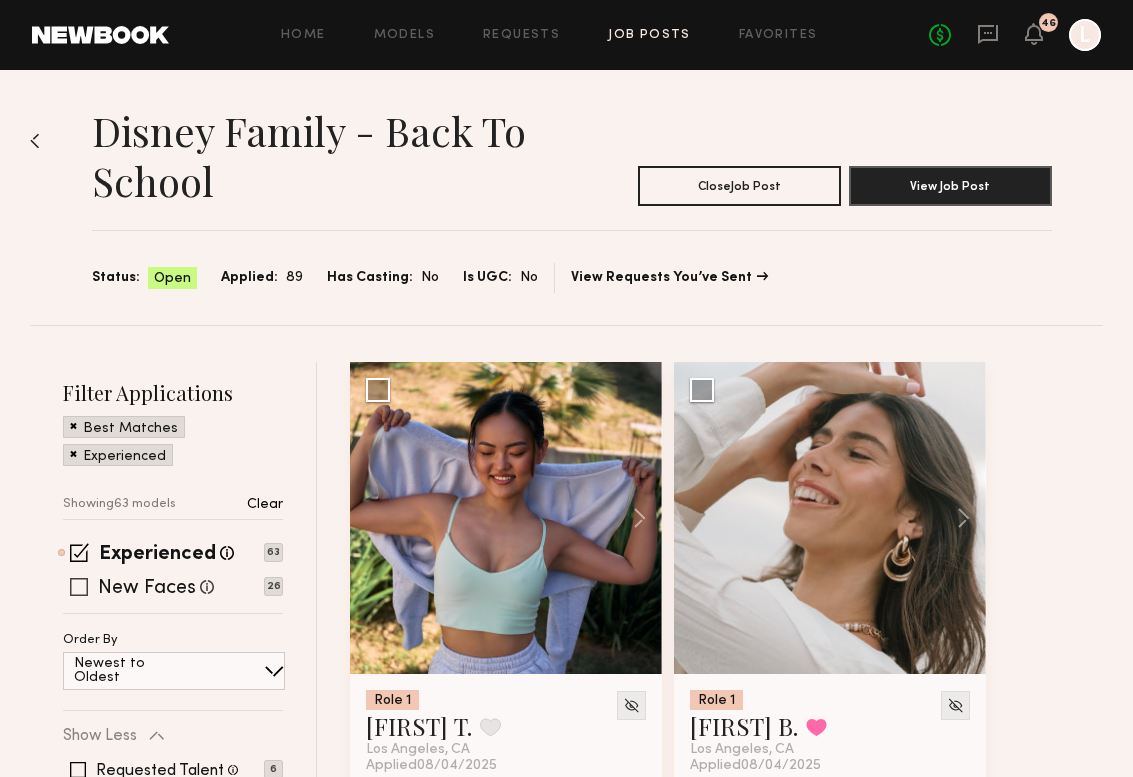 click 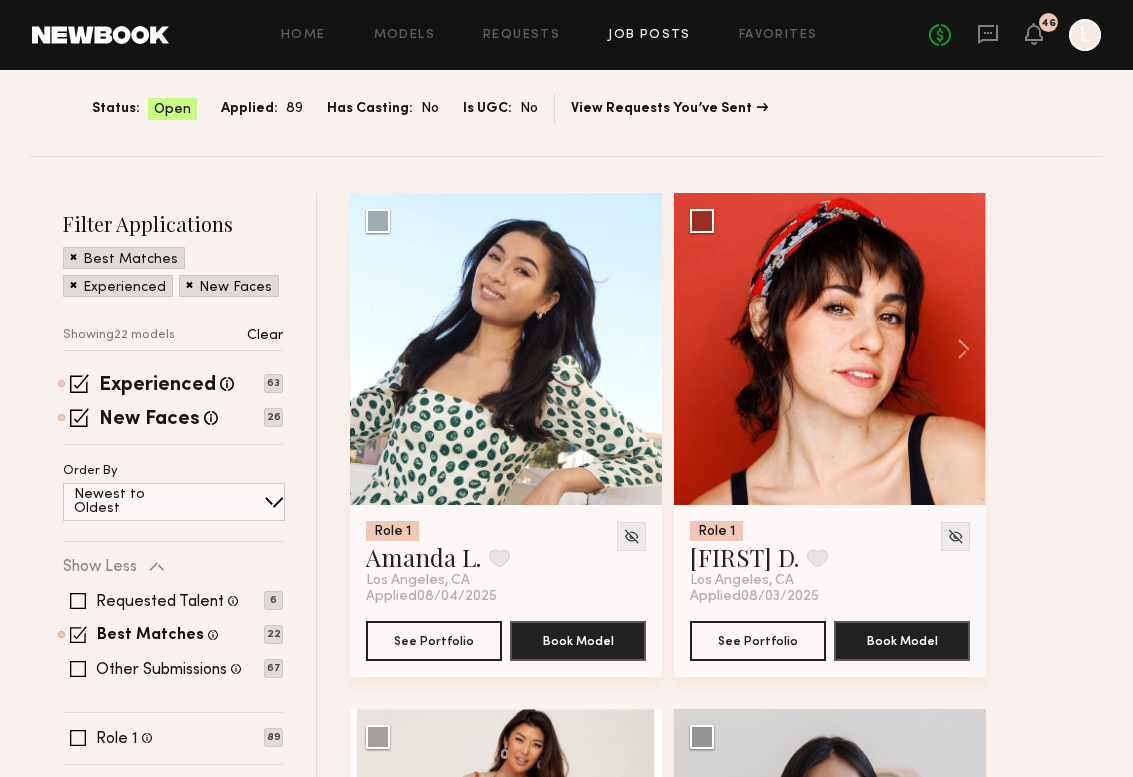 scroll, scrollTop: 191, scrollLeft: 0, axis: vertical 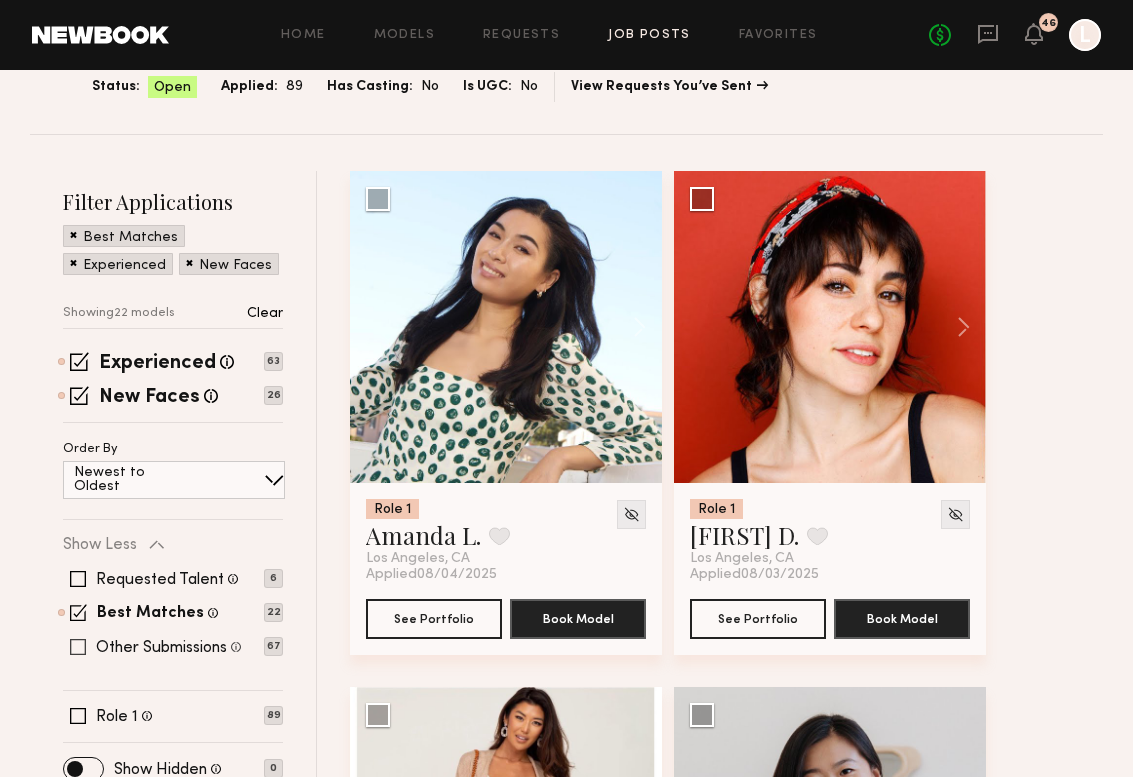 click on "Other Submissions Models shown below have applied to this job but do not match all requirements specified in your job posting 67" 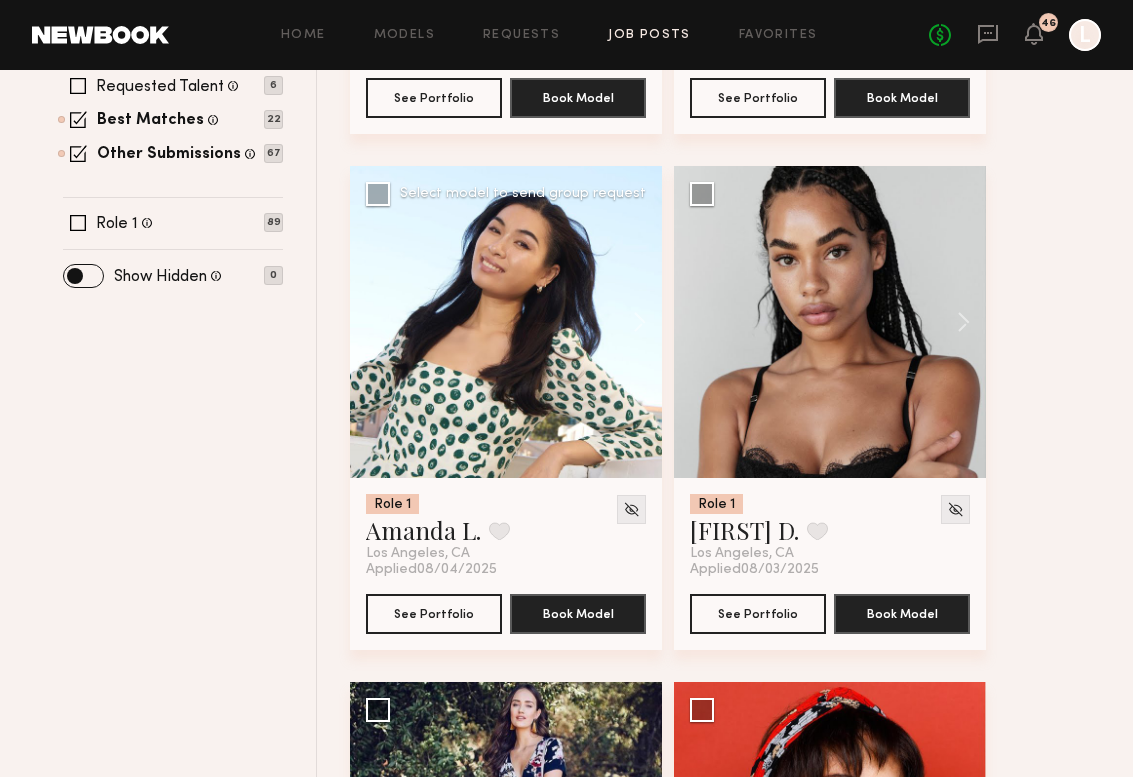 scroll, scrollTop: 729, scrollLeft: 0, axis: vertical 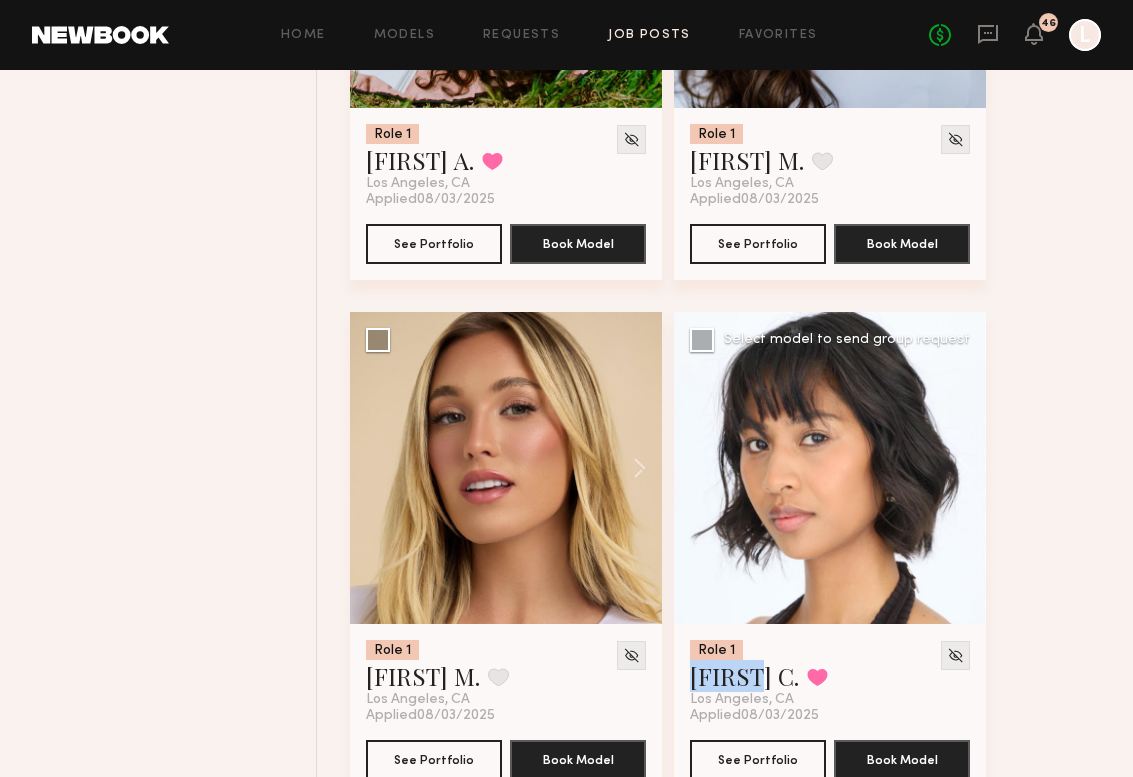 click on "Select model to send group request" 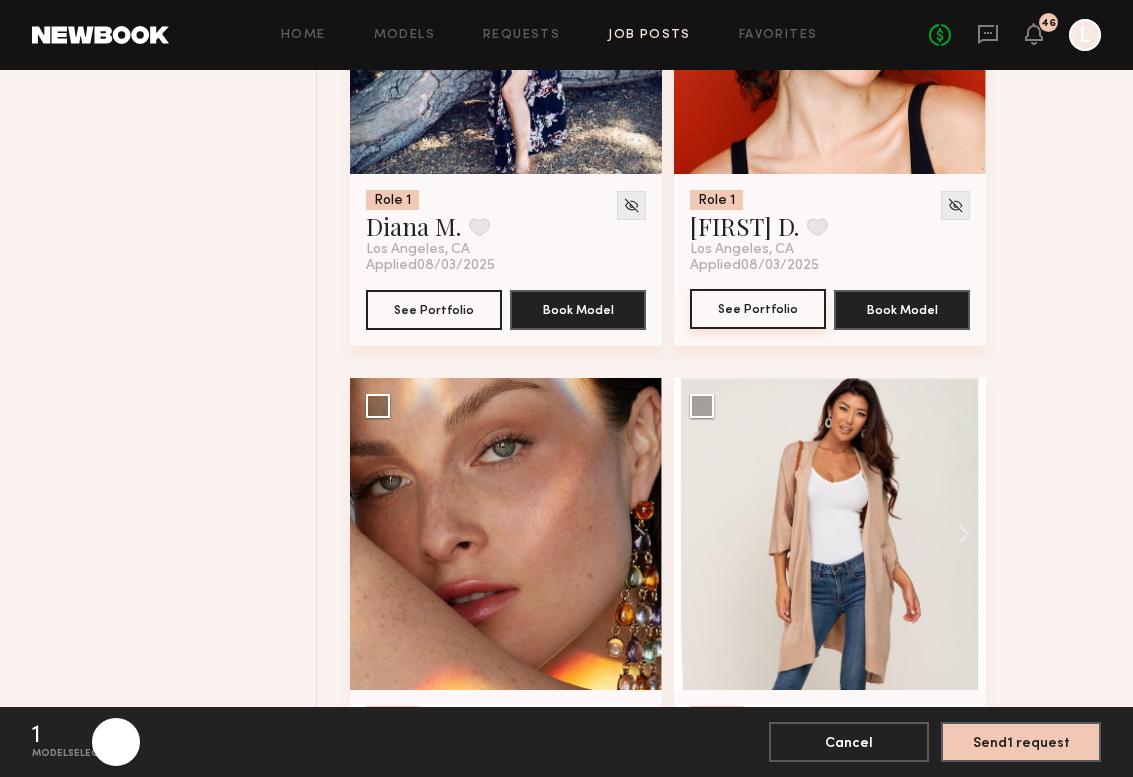 scroll, scrollTop: 1532, scrollLeft: 0, axis: vertical 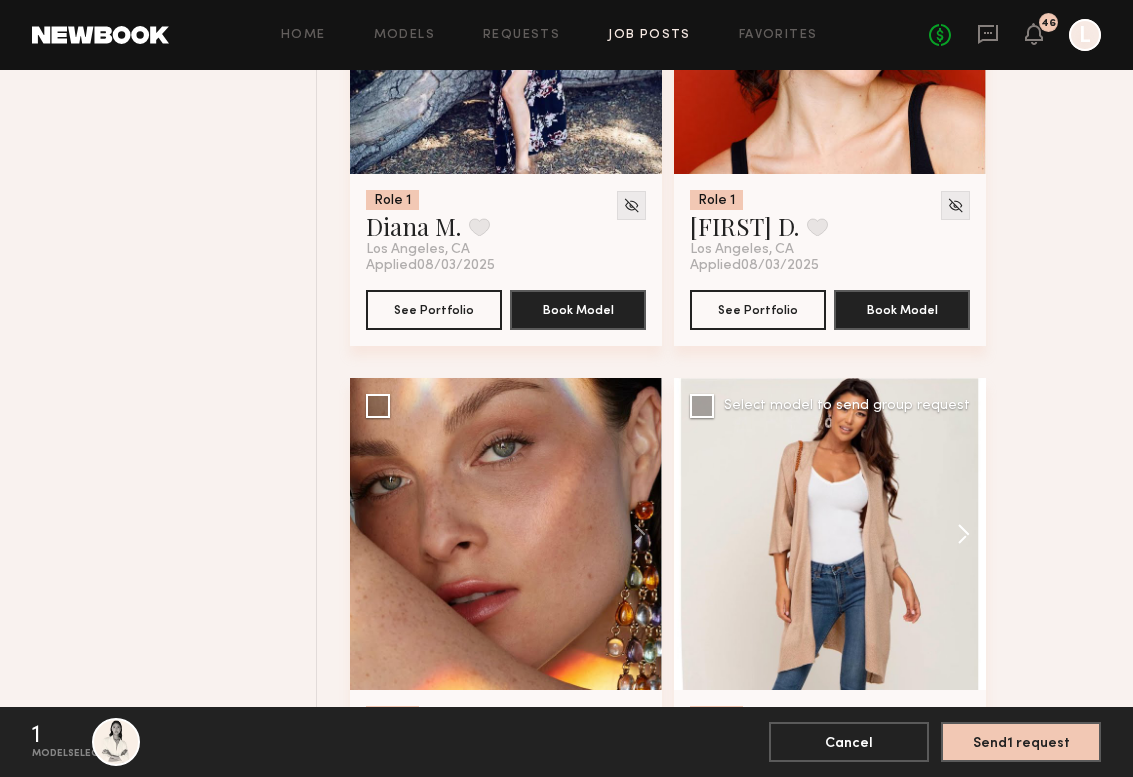 click 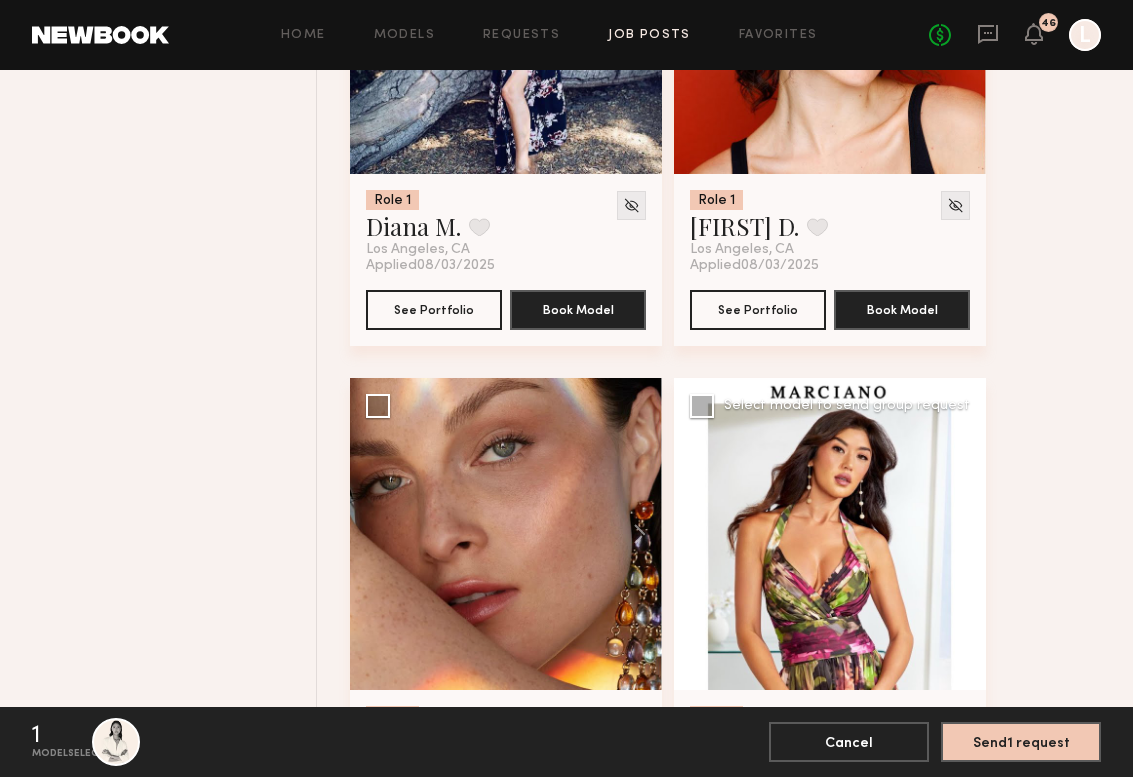 click 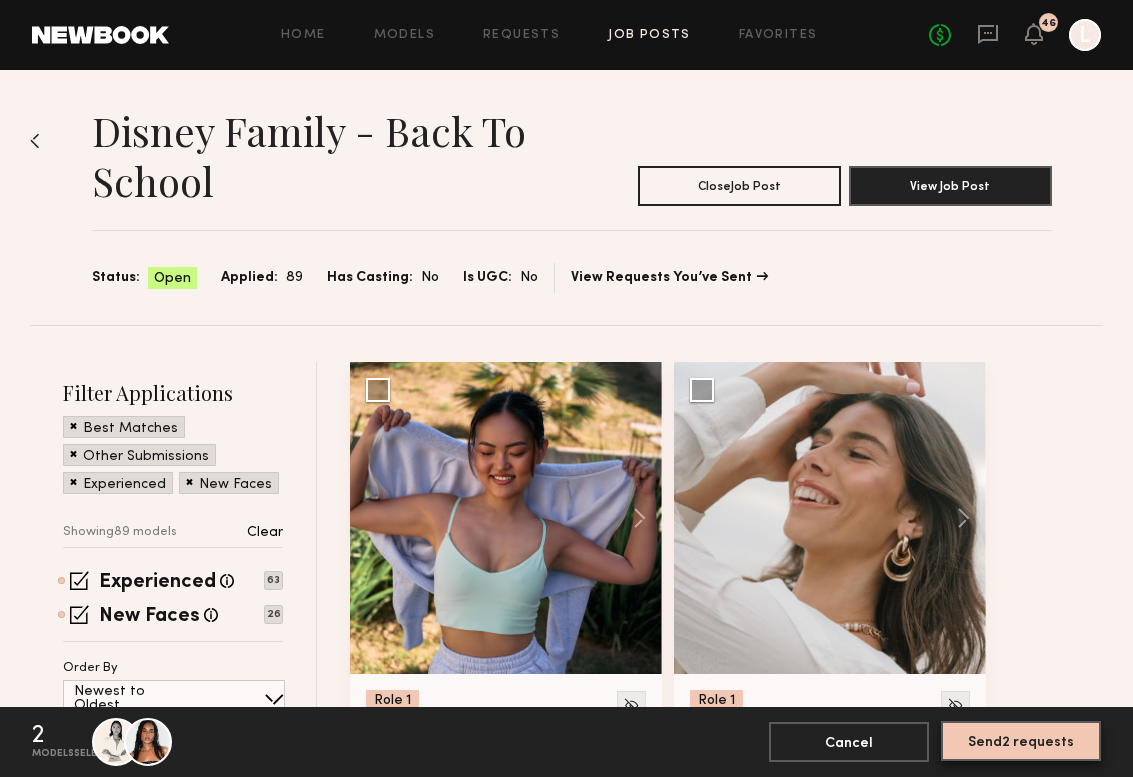 scroll, scrollTop: 0, scrollLeft: 0, axis: both 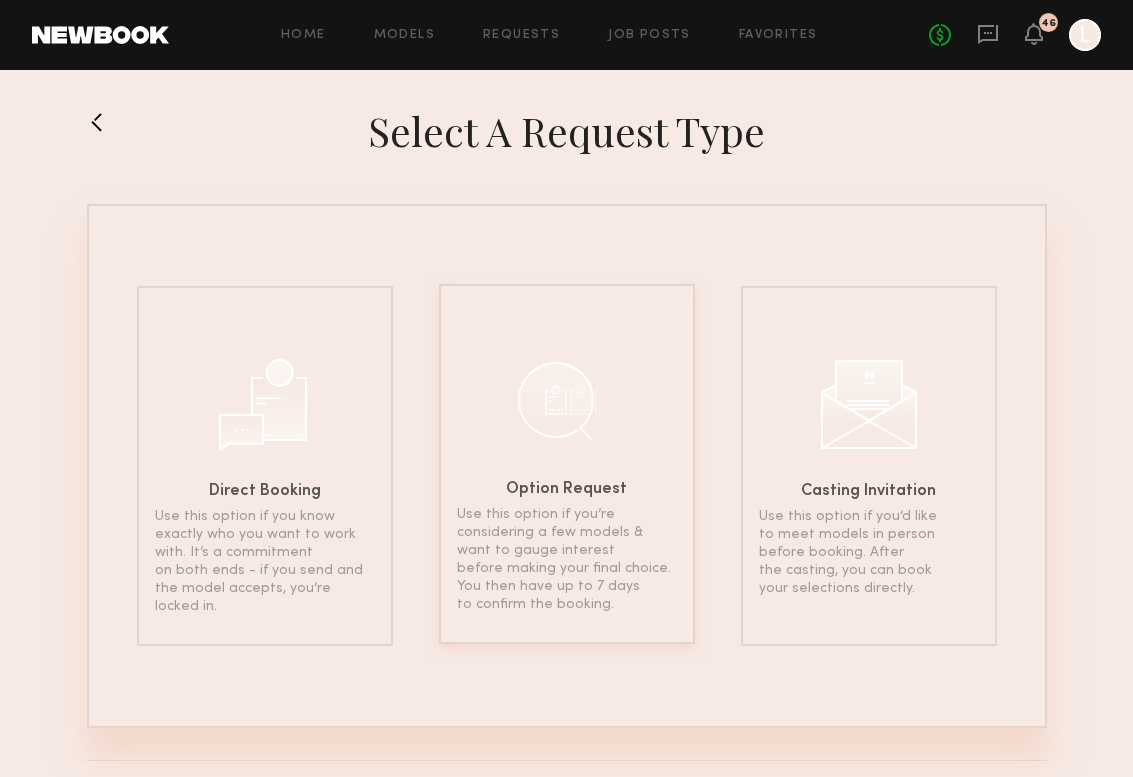 click on "Option Request" 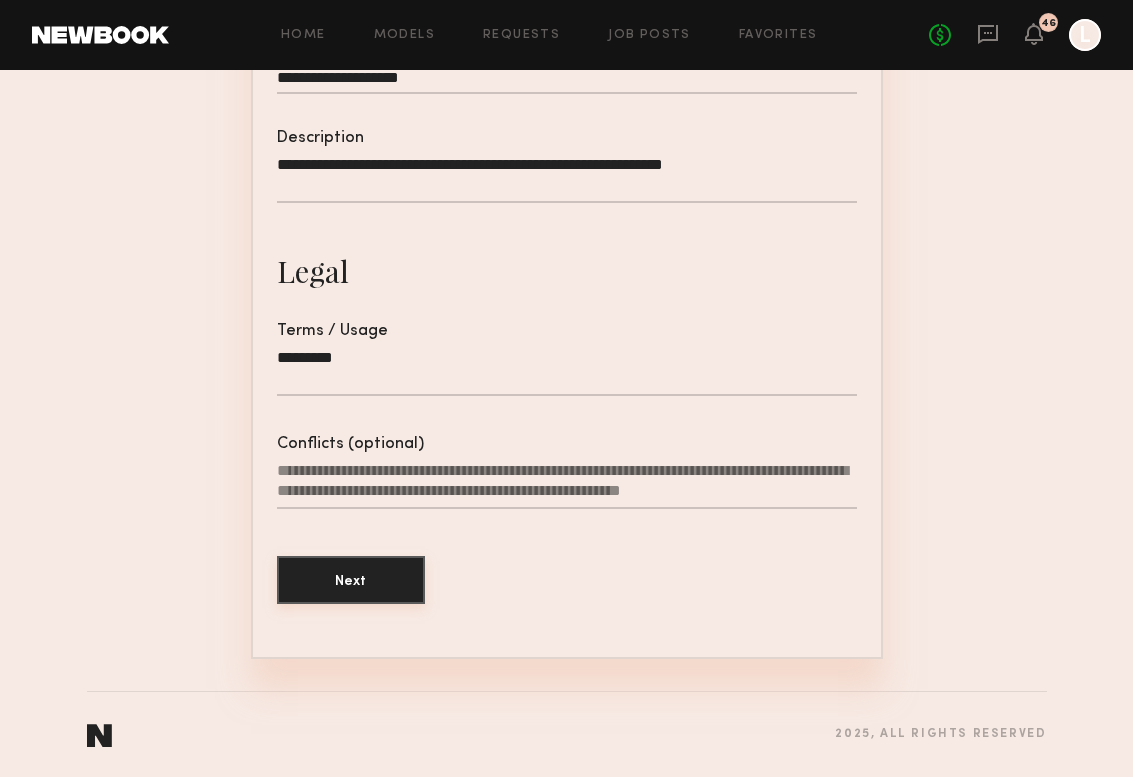 scroll, scrollTop: 561, scrollLeft: 0, axis: vertical 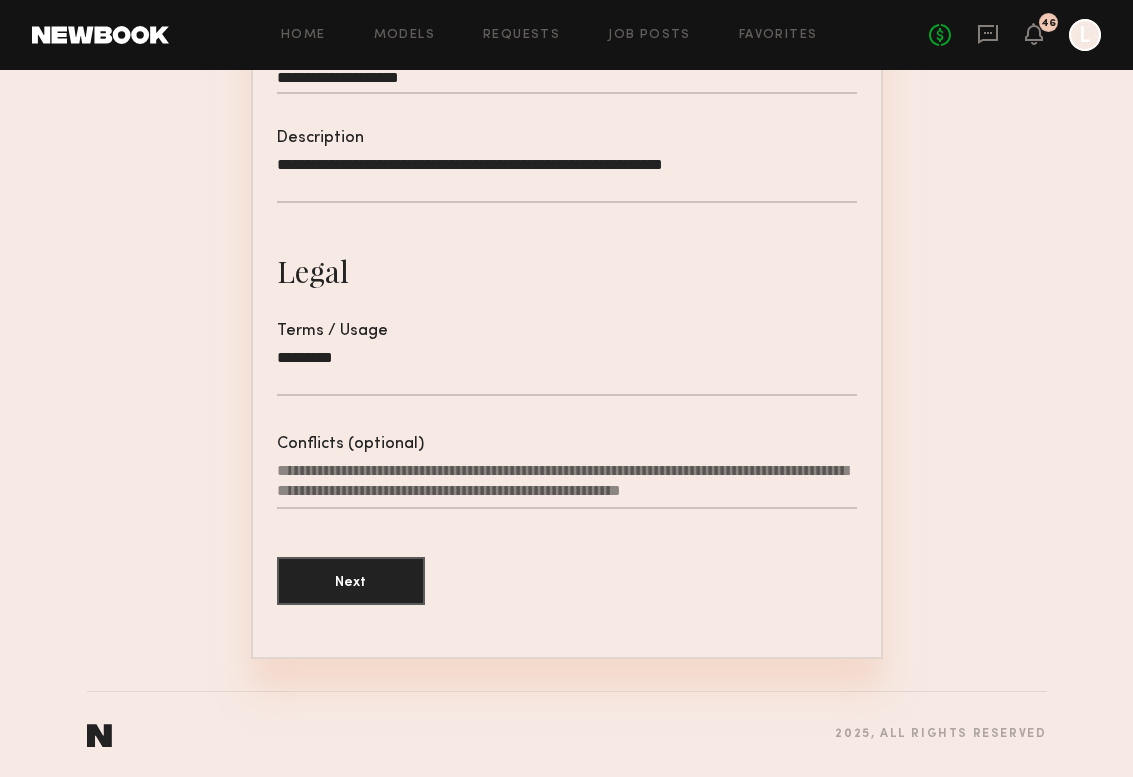 click on "Next" 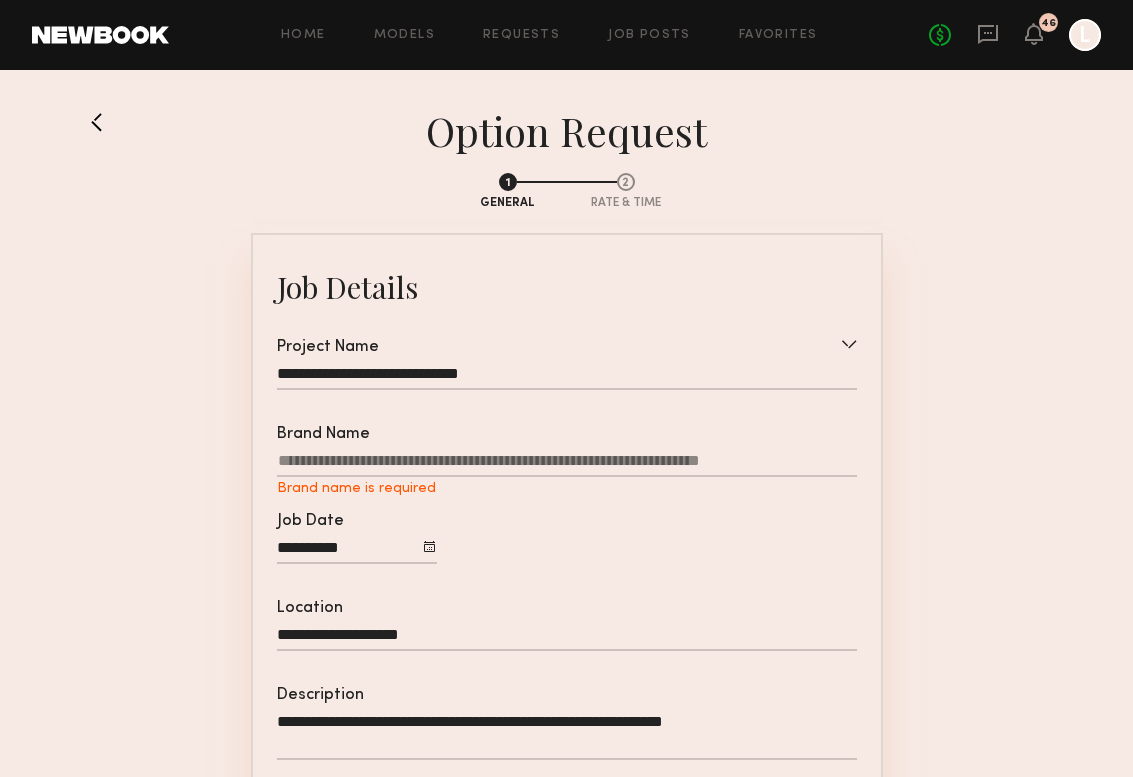 scroll, scrollTop: 0, scrollLeft: 0, axis: both 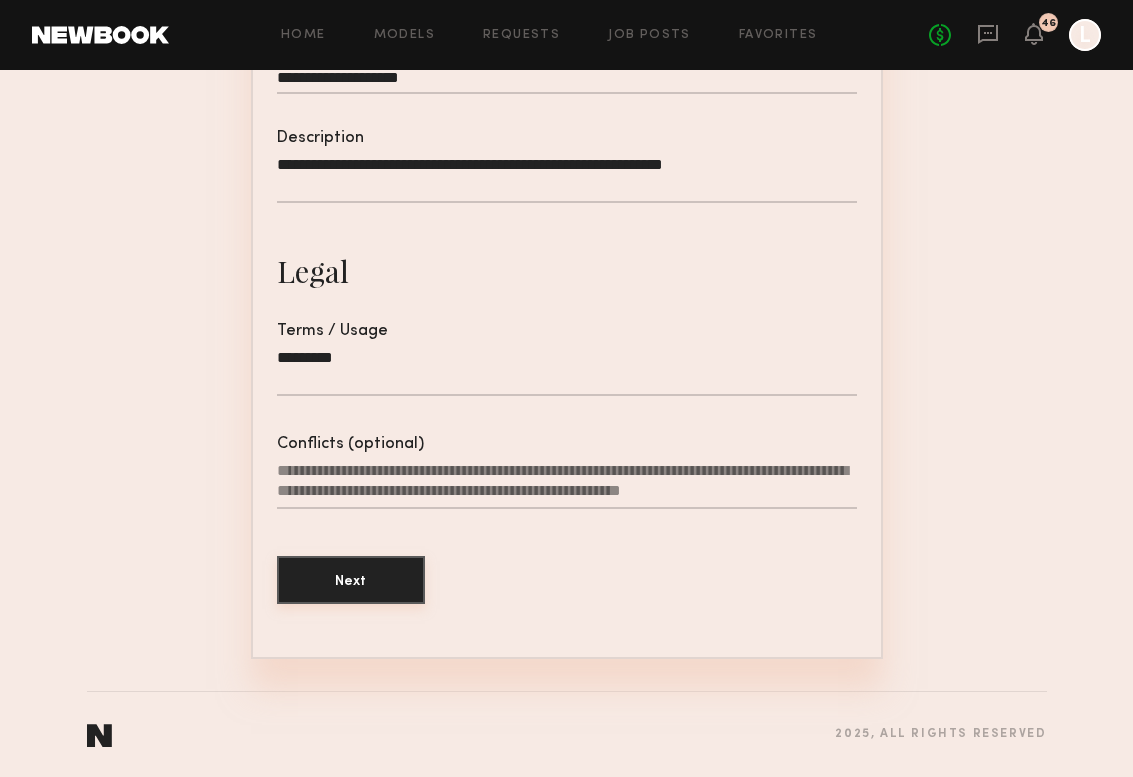 type on "********" 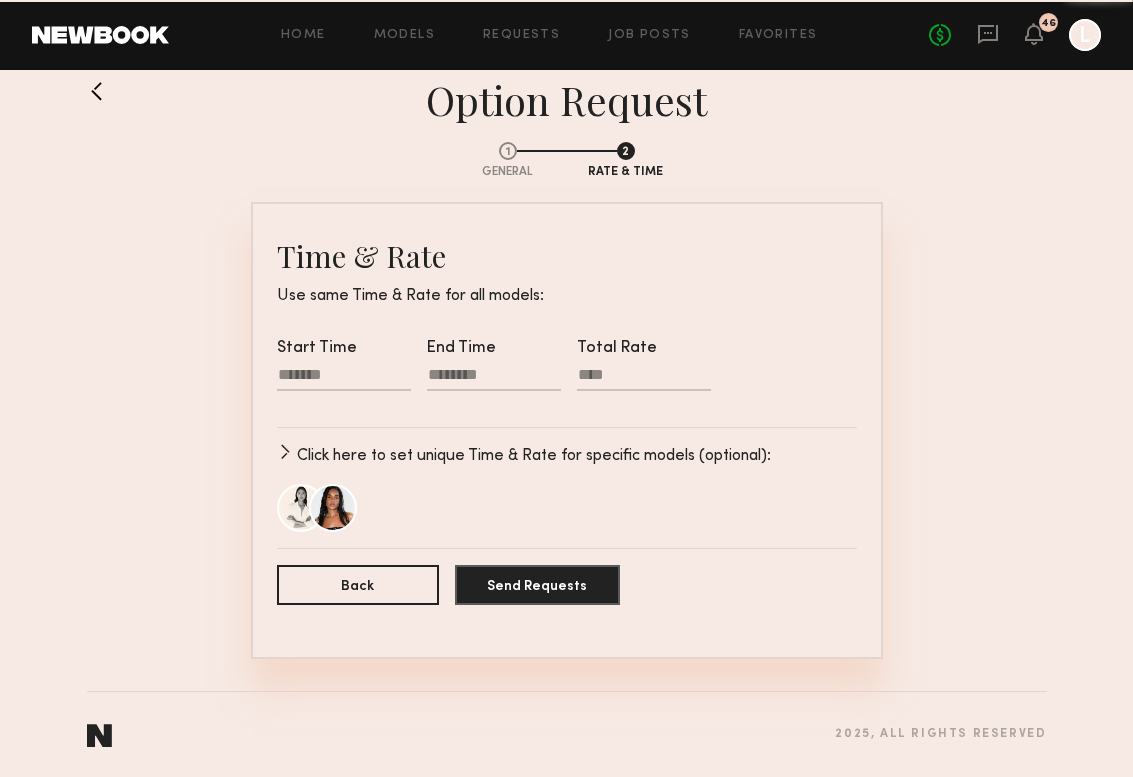 scroll, scrollTop: 0, scrollLeft: 0, axis: both 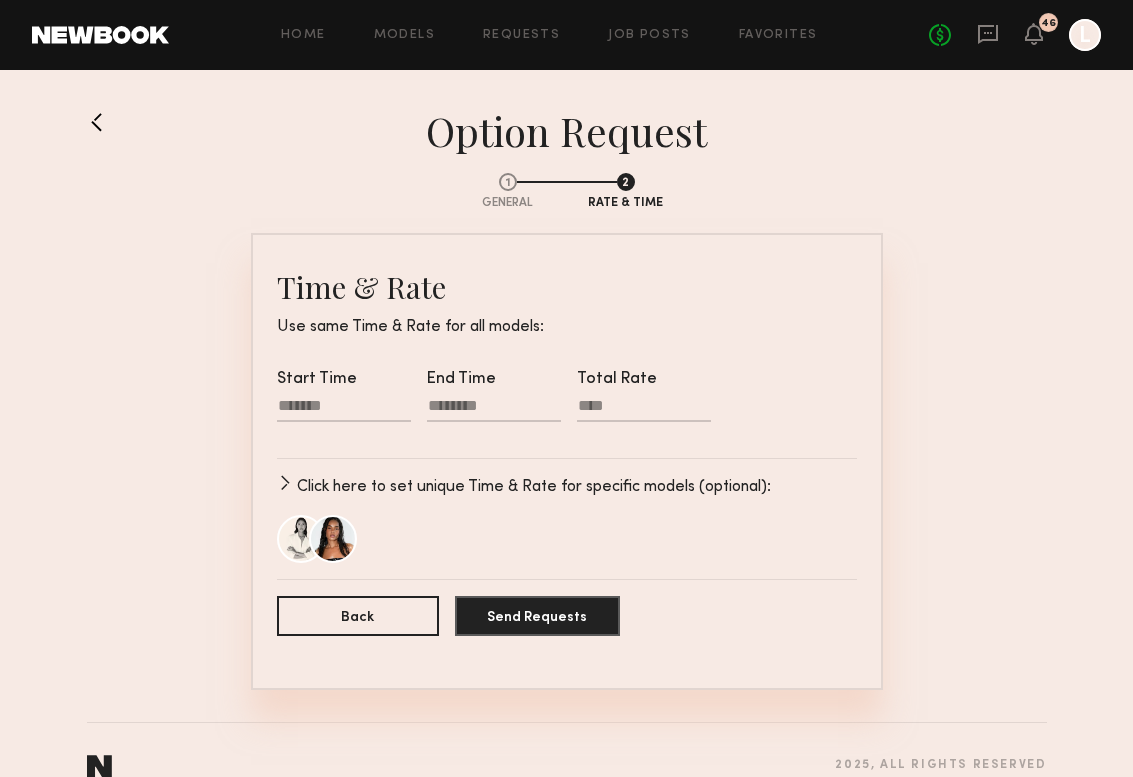 click 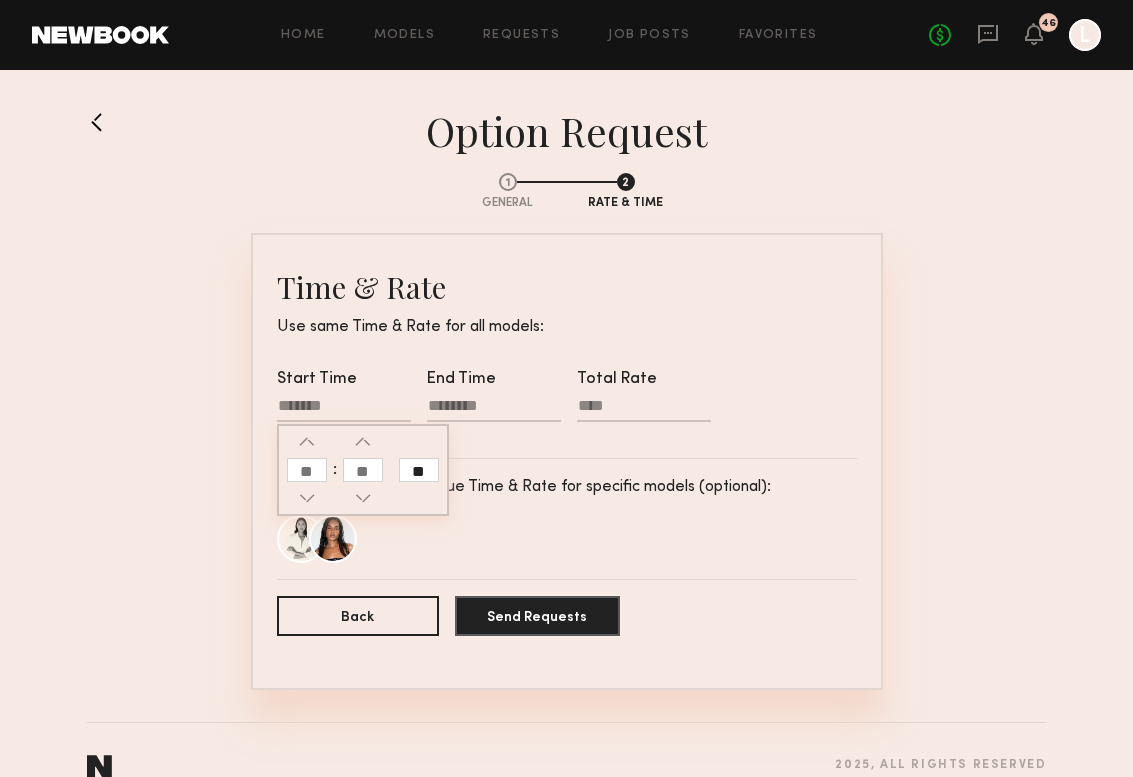 click 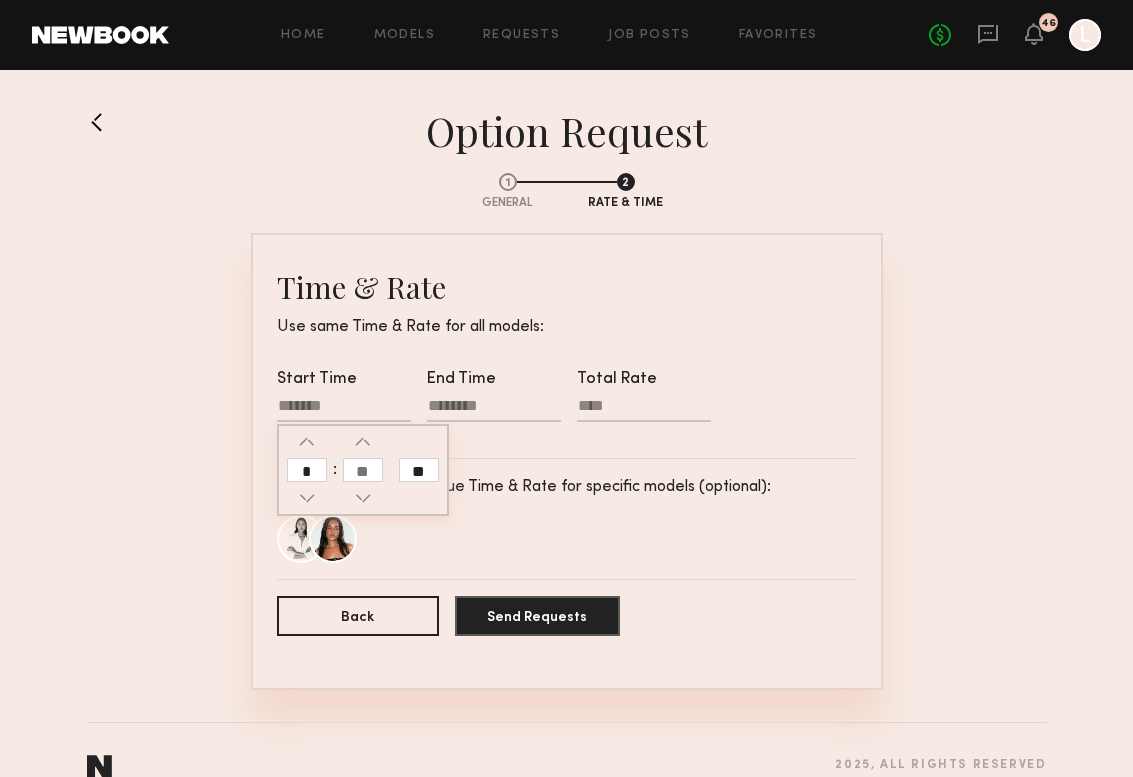 type on "*" 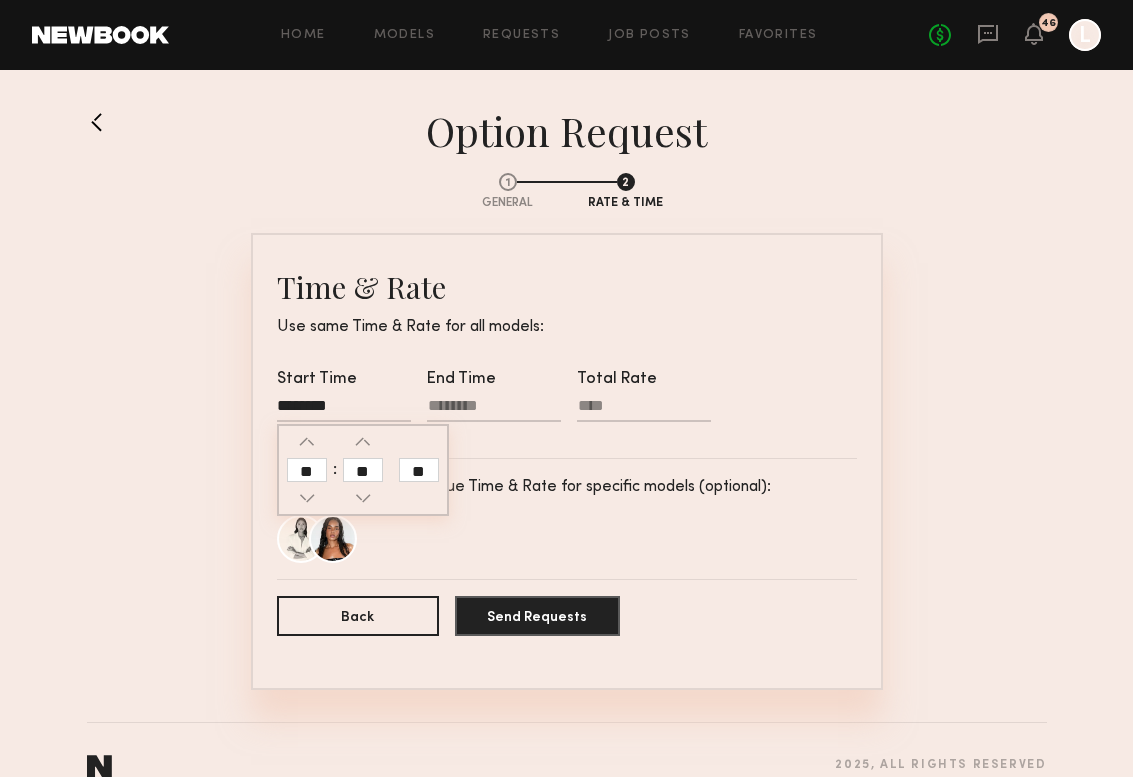 click 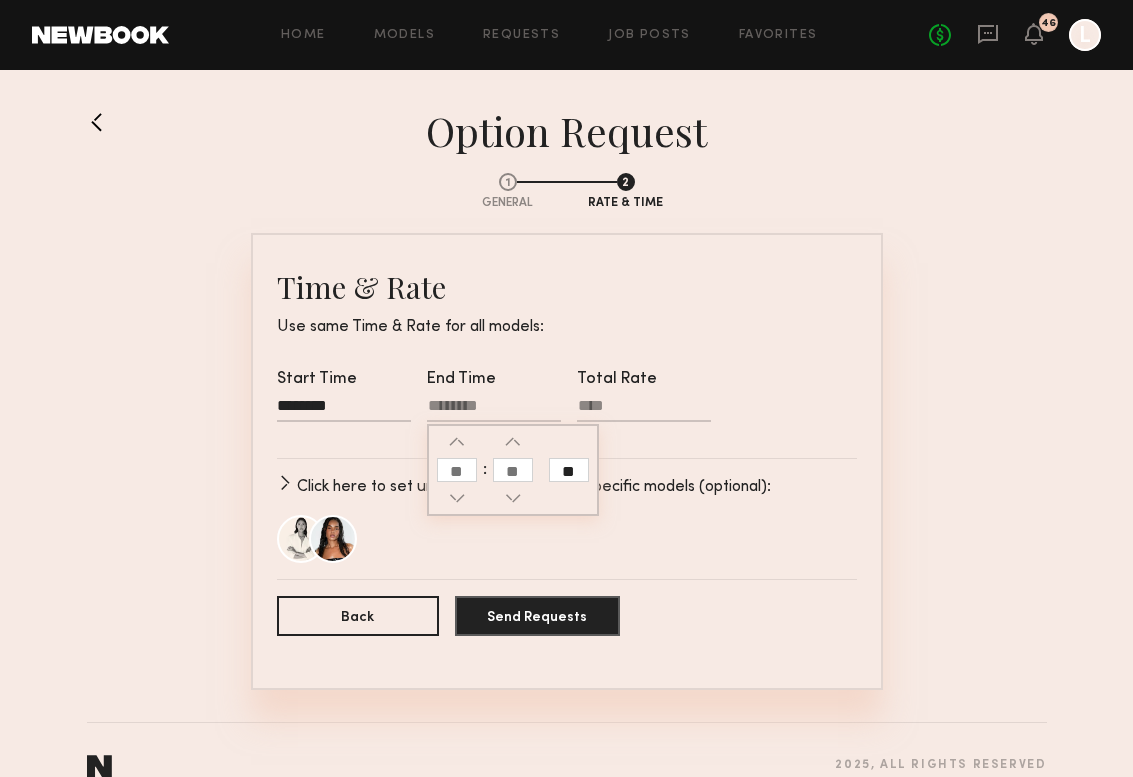 click 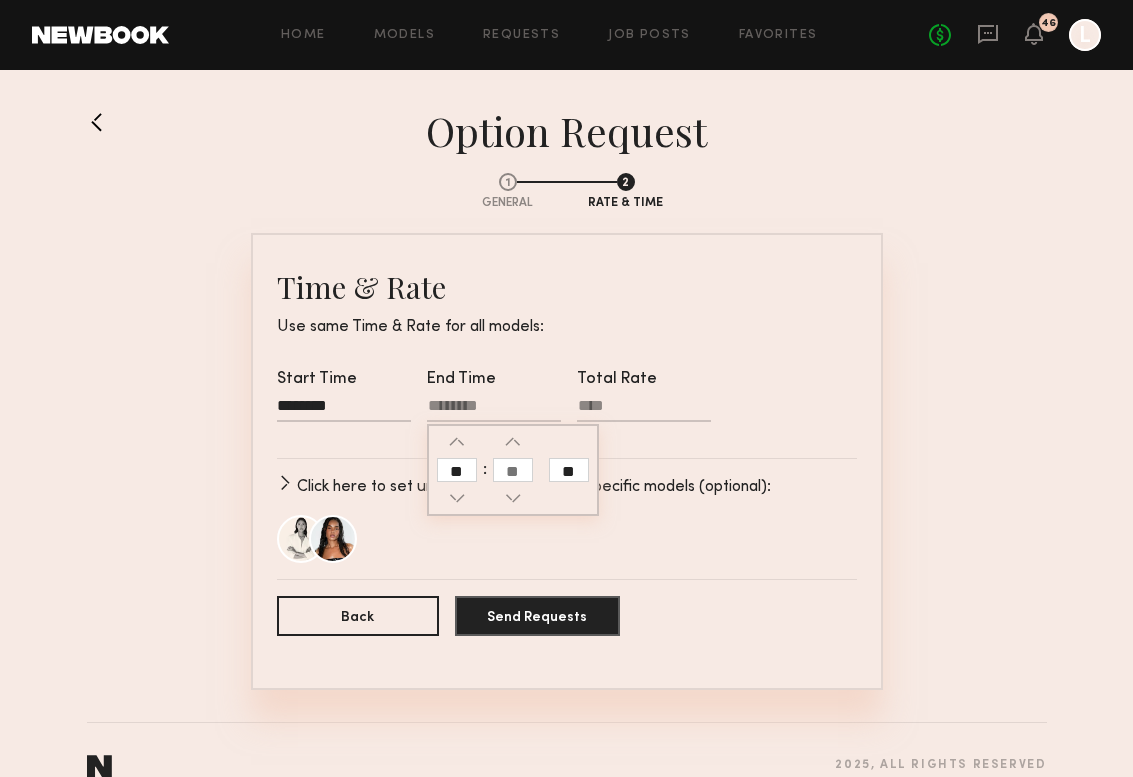 type on "**" 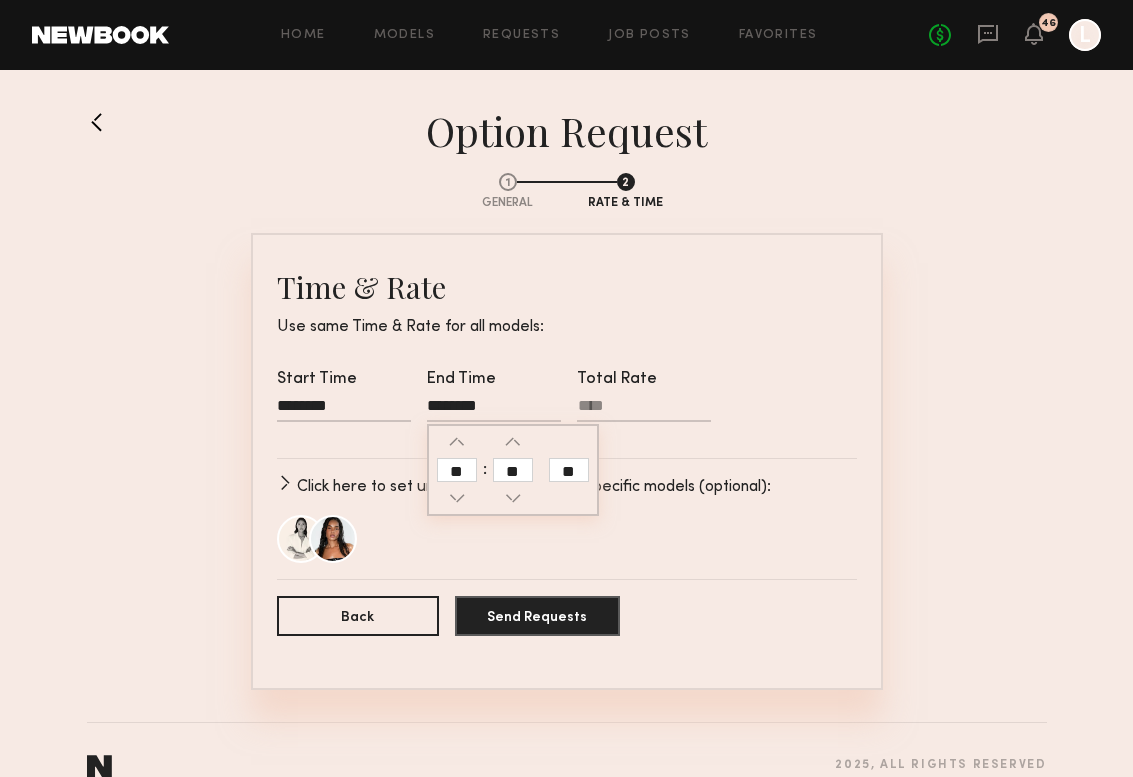 click 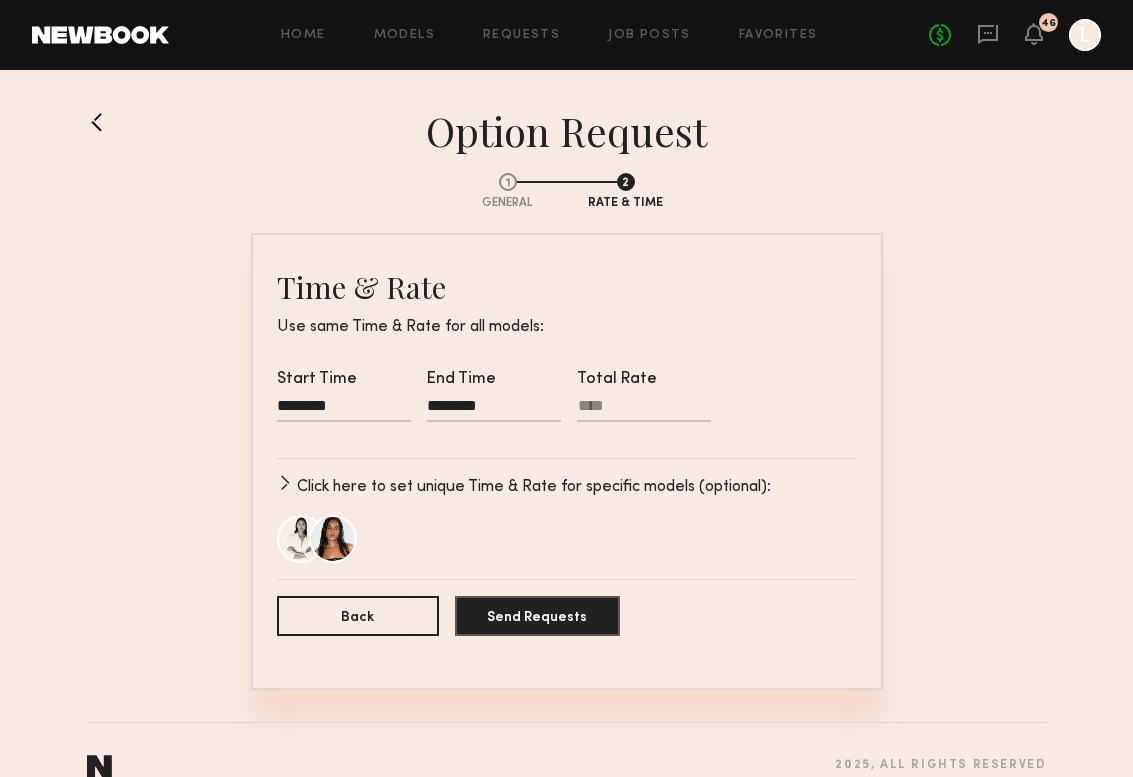 type on "**" 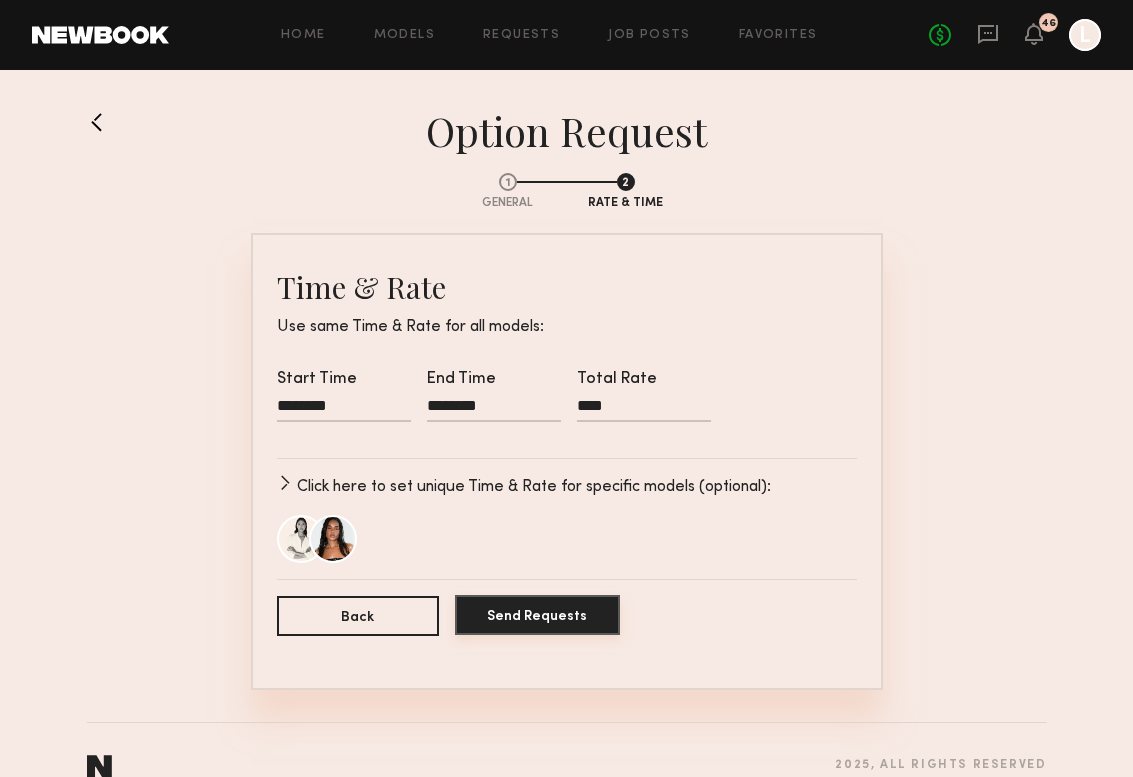 type on "****" 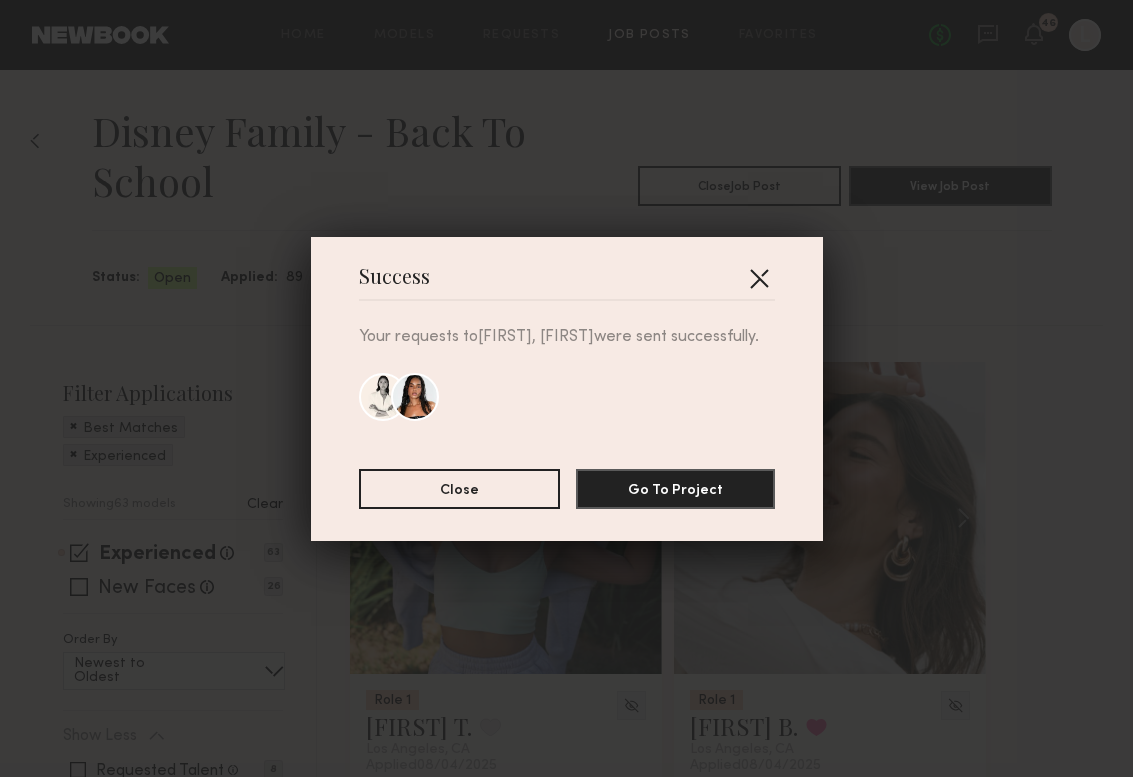click at bounding box center [759, 278] 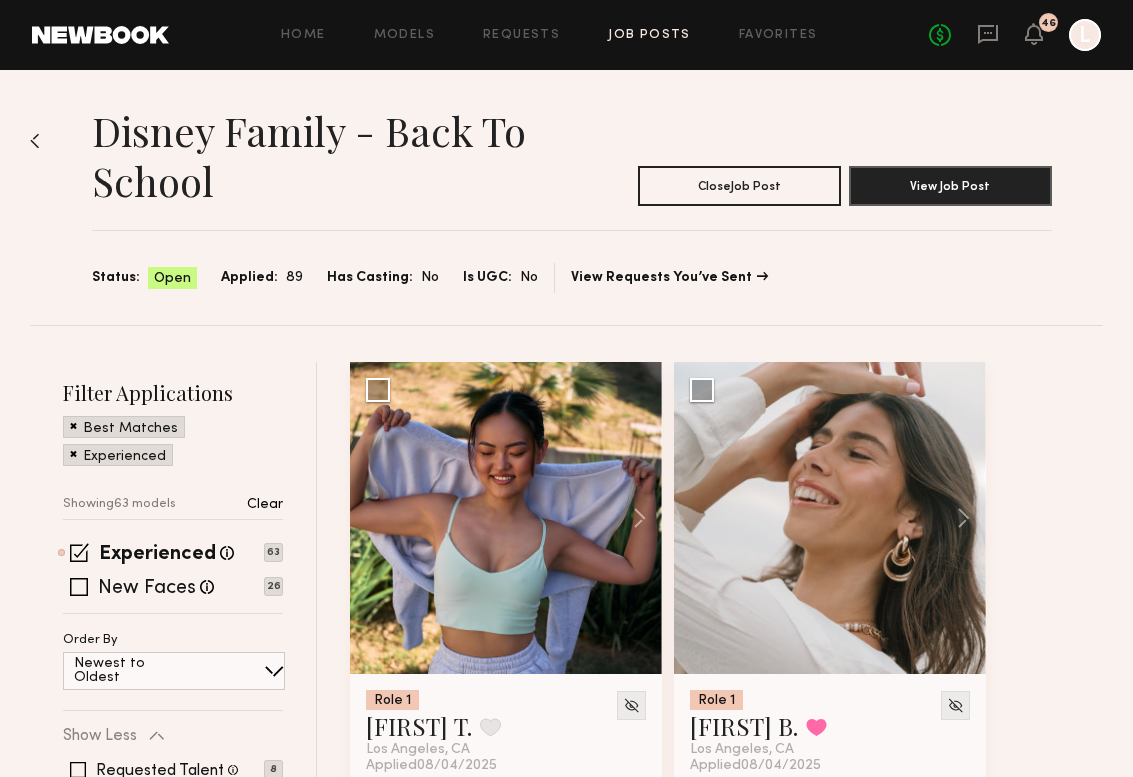 drag, startPoint x: 1052, startPoint y: 26, endPoint x: 523, endPoint y: 42, distance: 529.2419 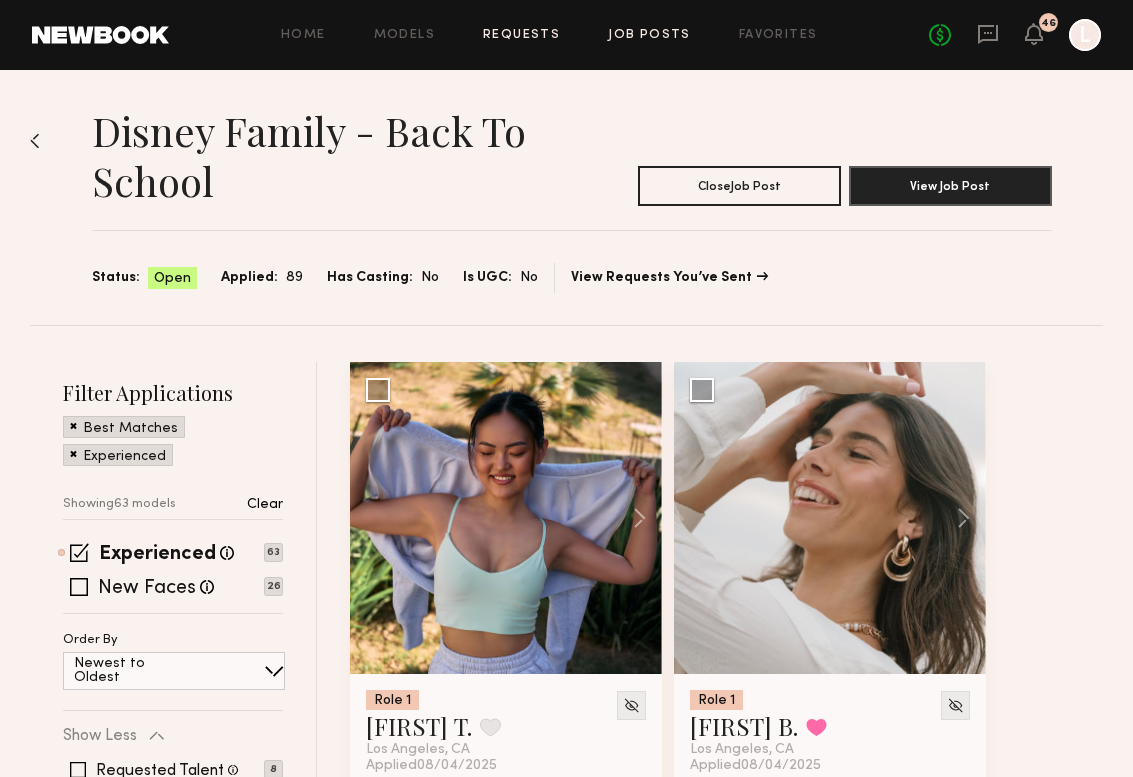 click on "Requests" 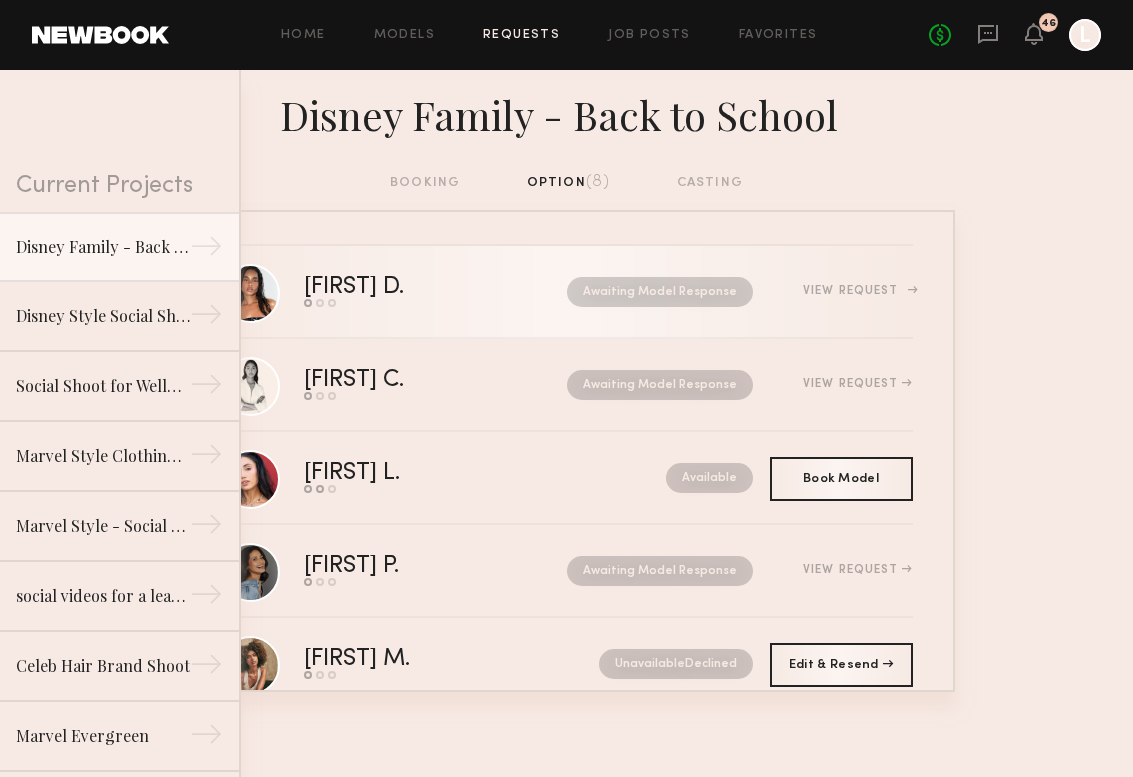 scroll, scrollTop: 7, scrollLeft: 0, axis: vertical 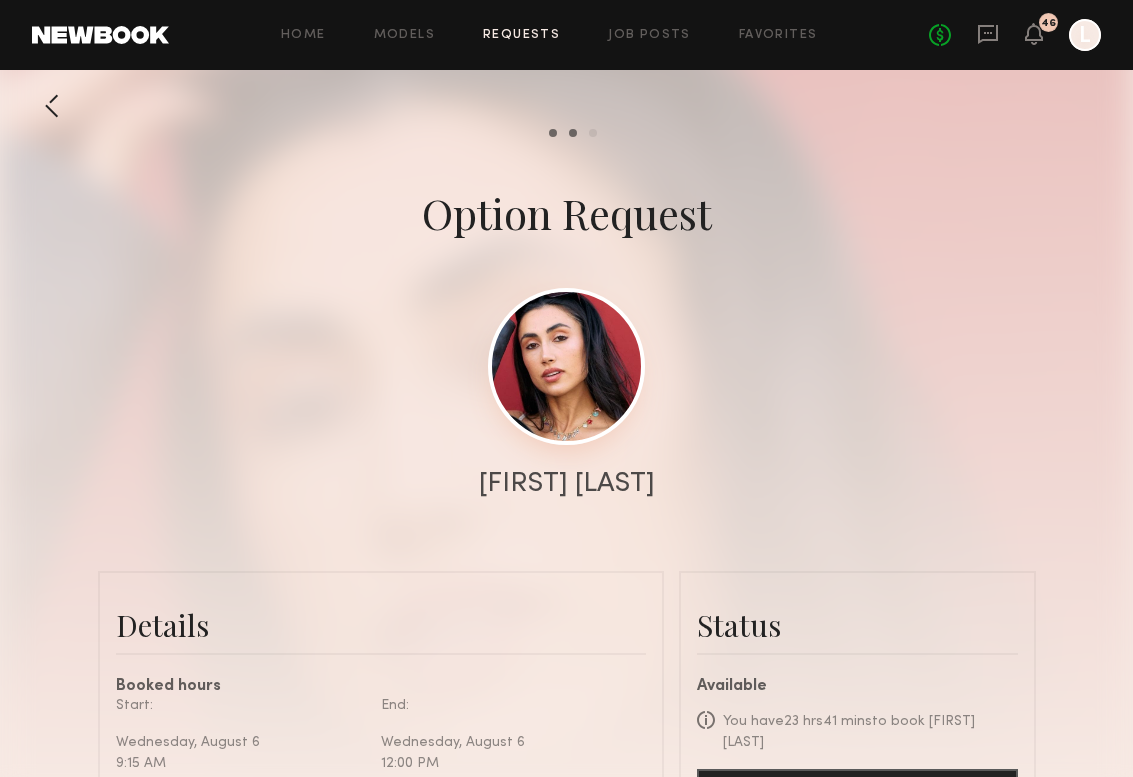 click 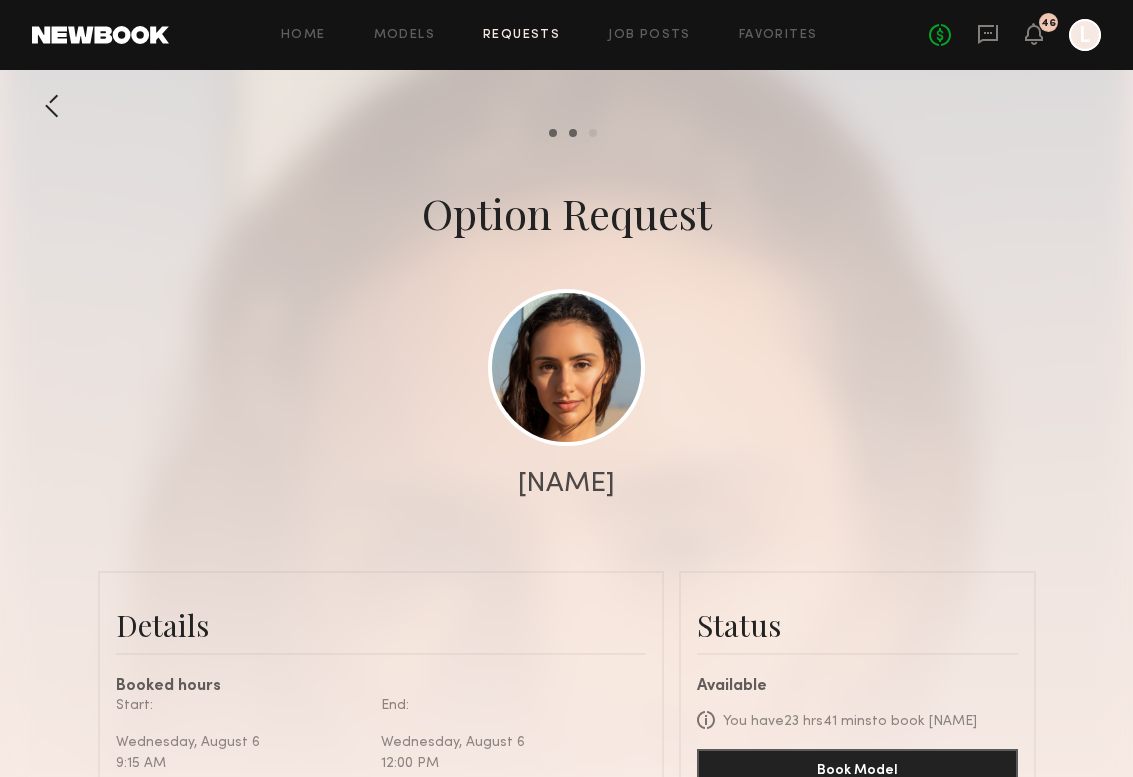 scroll, scrollTop: 0, scrollLeft: 0, axis: both 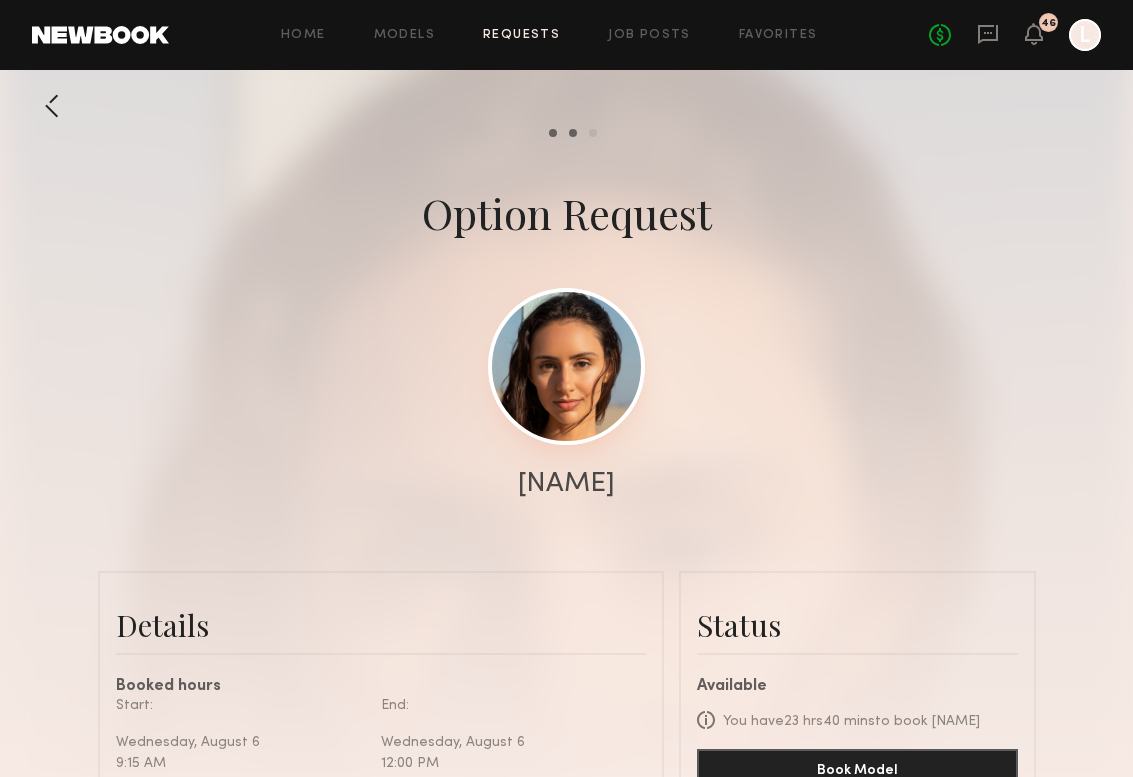 click 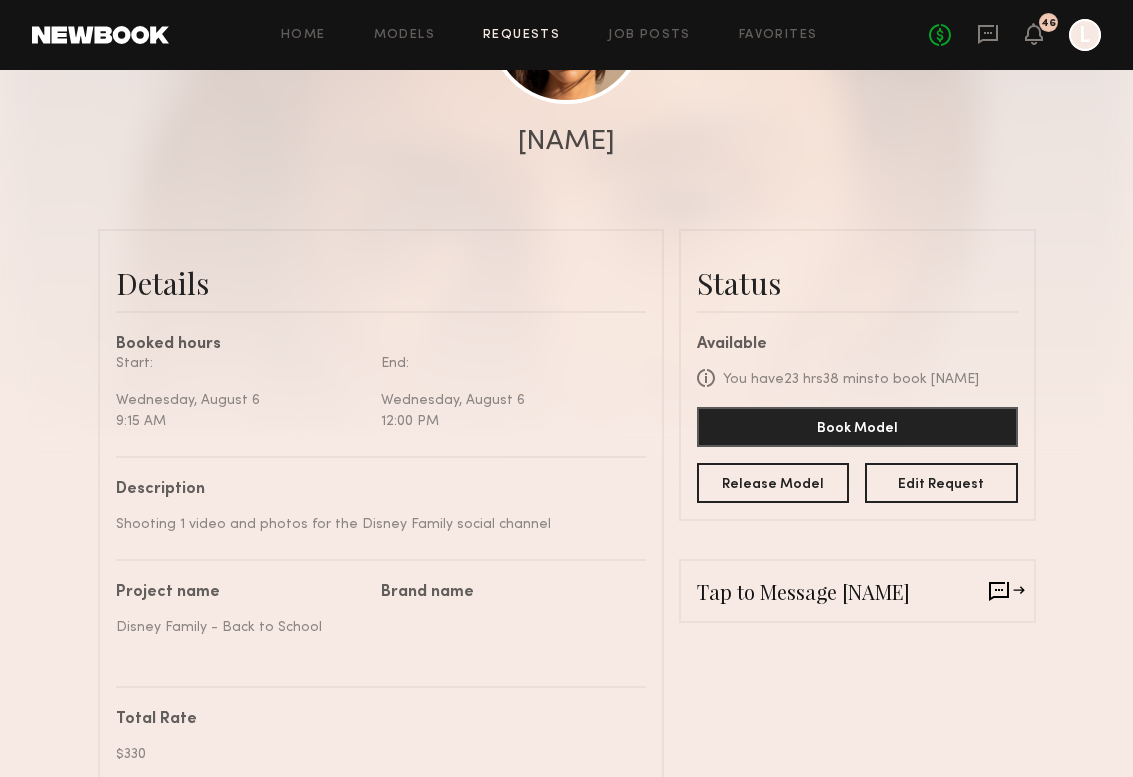 scroll, scrollTop: 372, scrollLeft: 0, axis: vertical 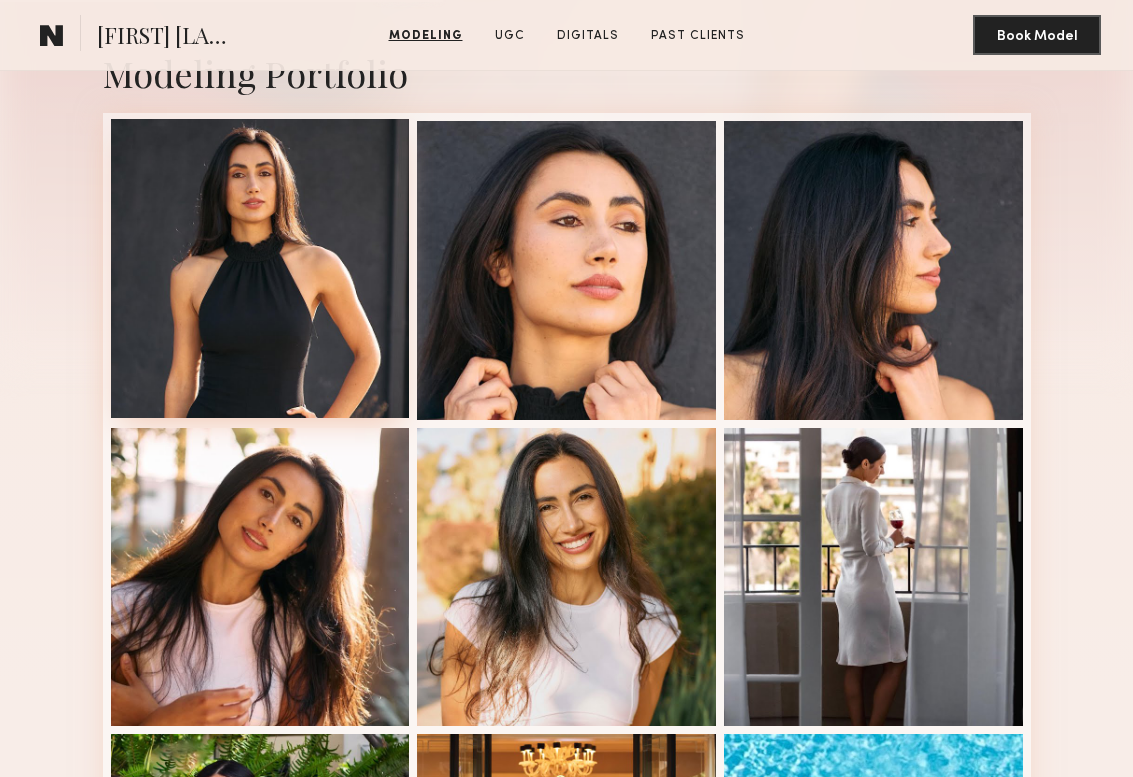 click at bounding box center (260, 268) 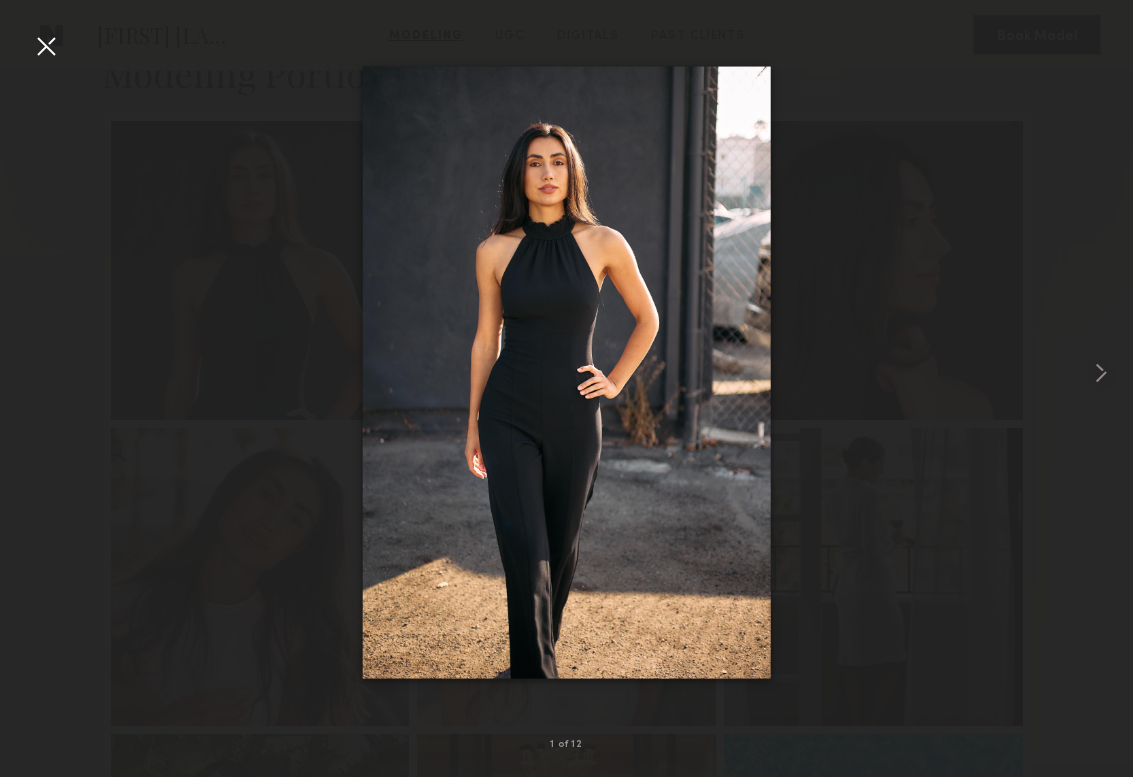 click at bounding box center [46, 46] 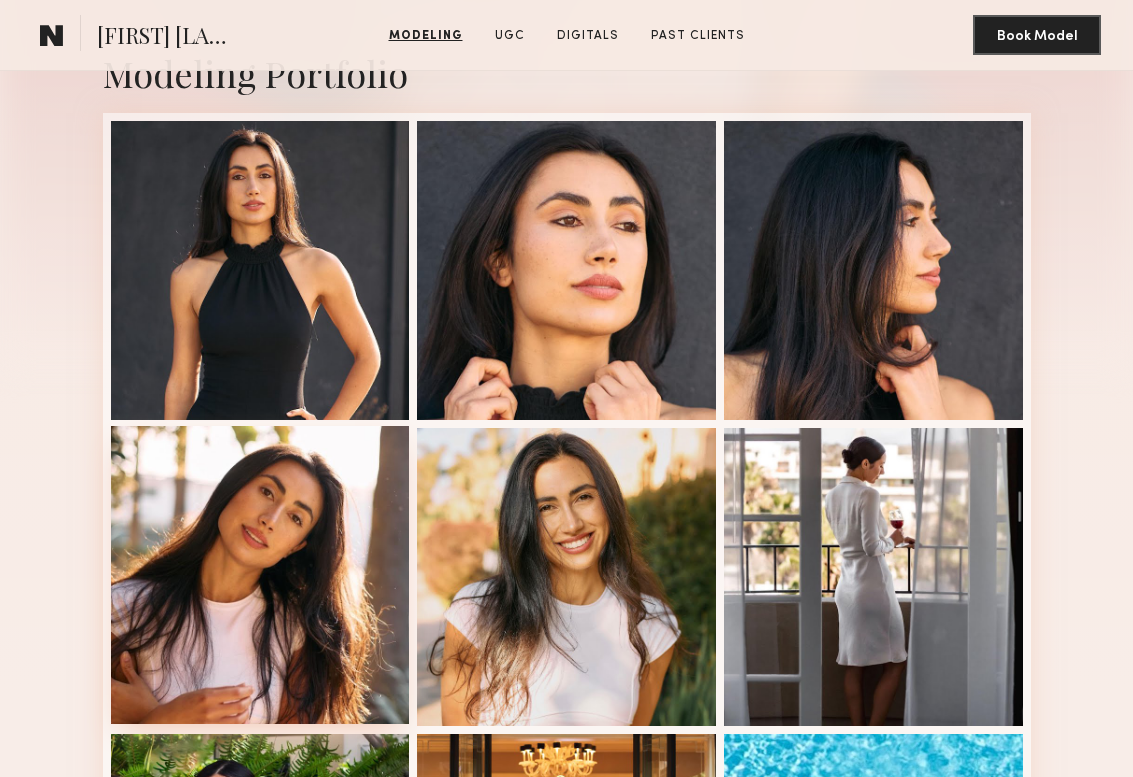 click at bounding box center (260, 575) 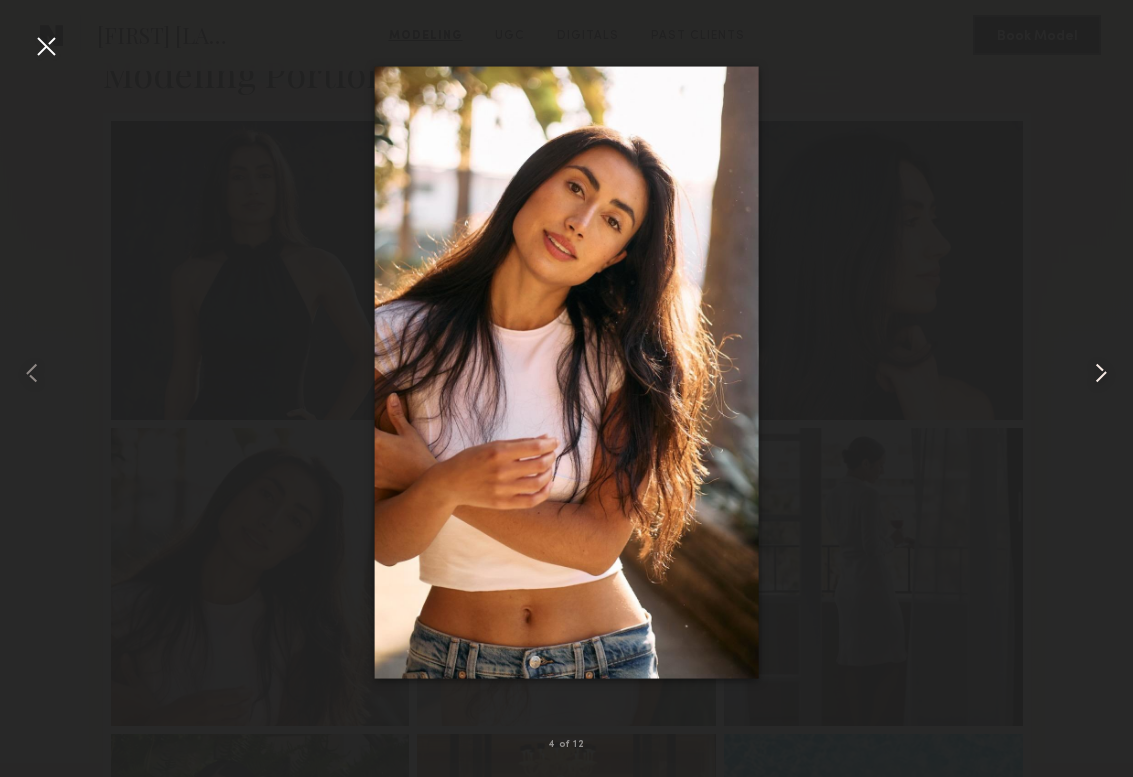 click at bounding box center [1101, 373] 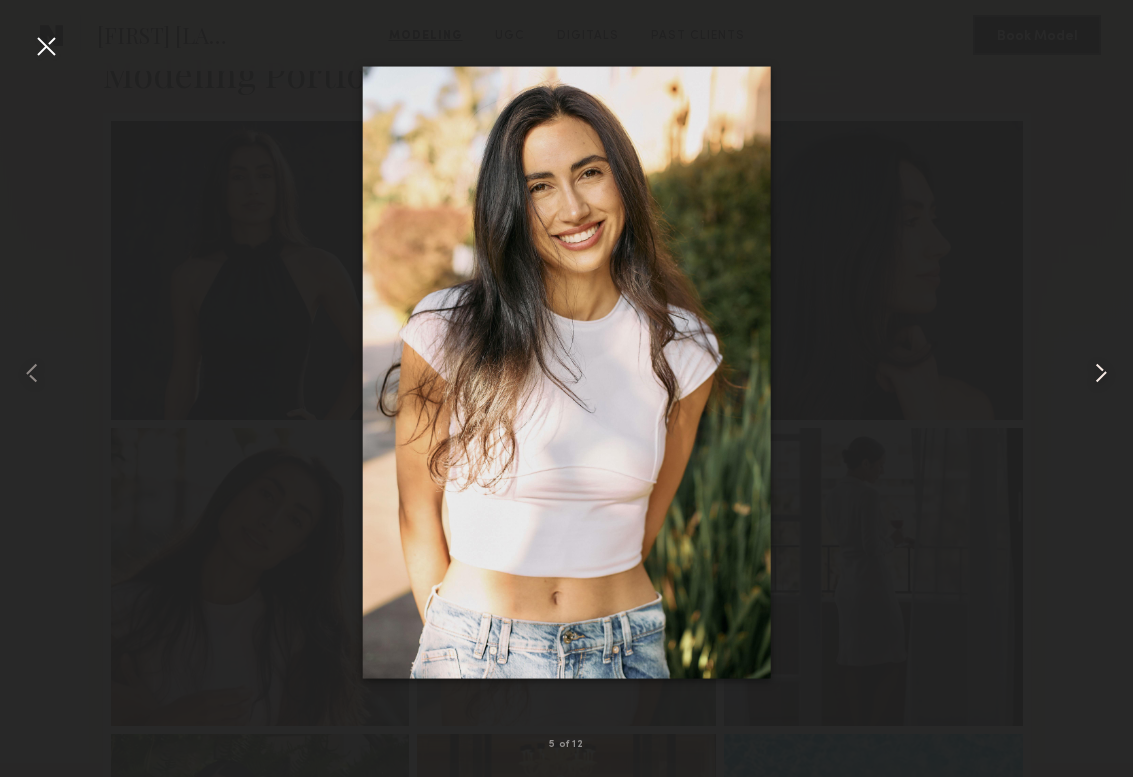 click at bounding box center [1101, 373] 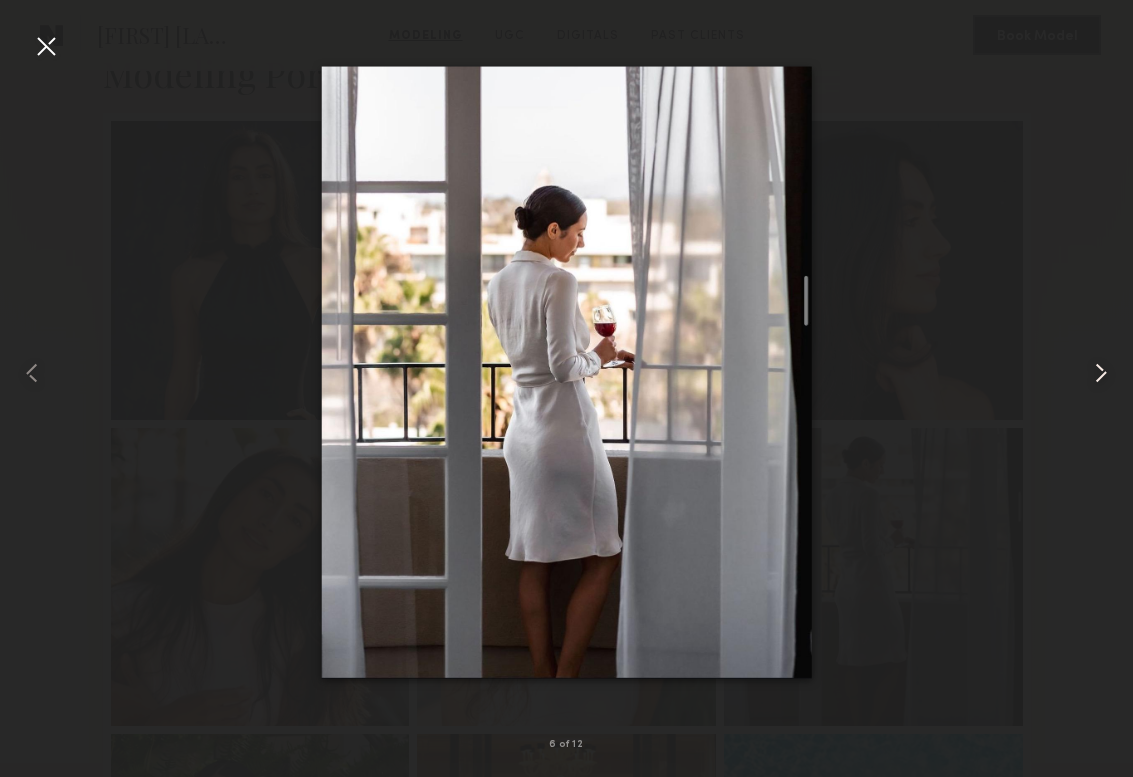 click at bounding box center (1101, 373) 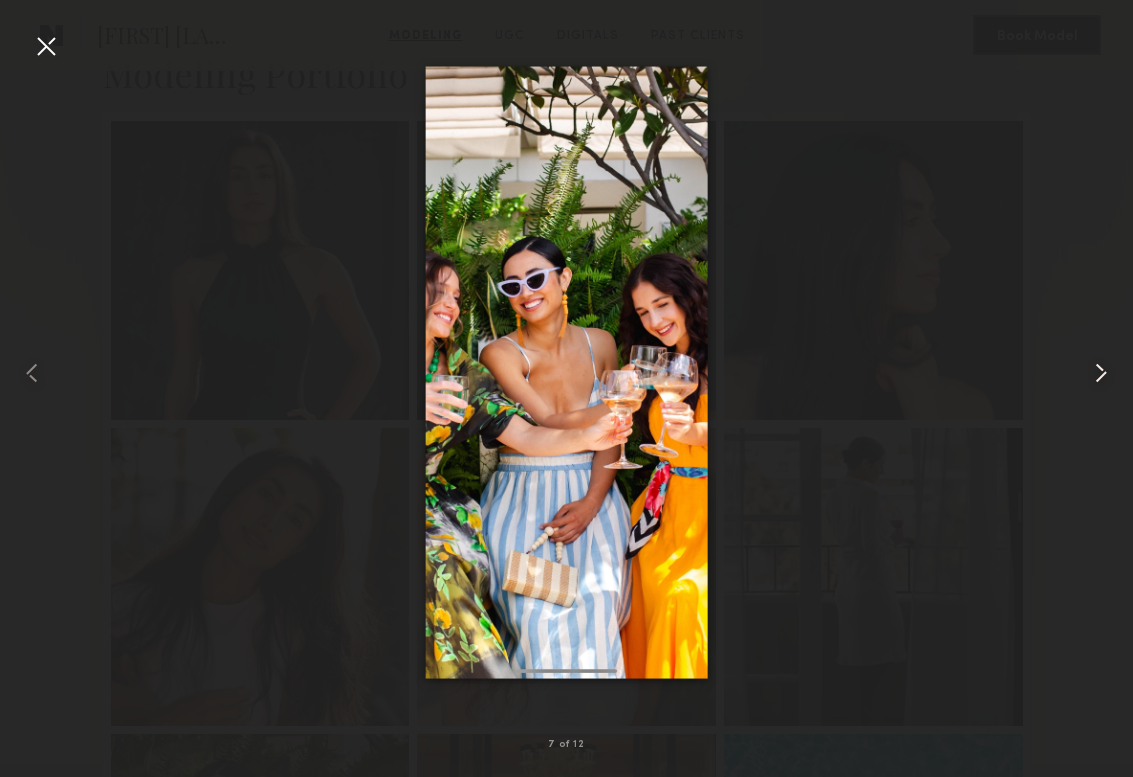 click at bounding box center [1101, 373] 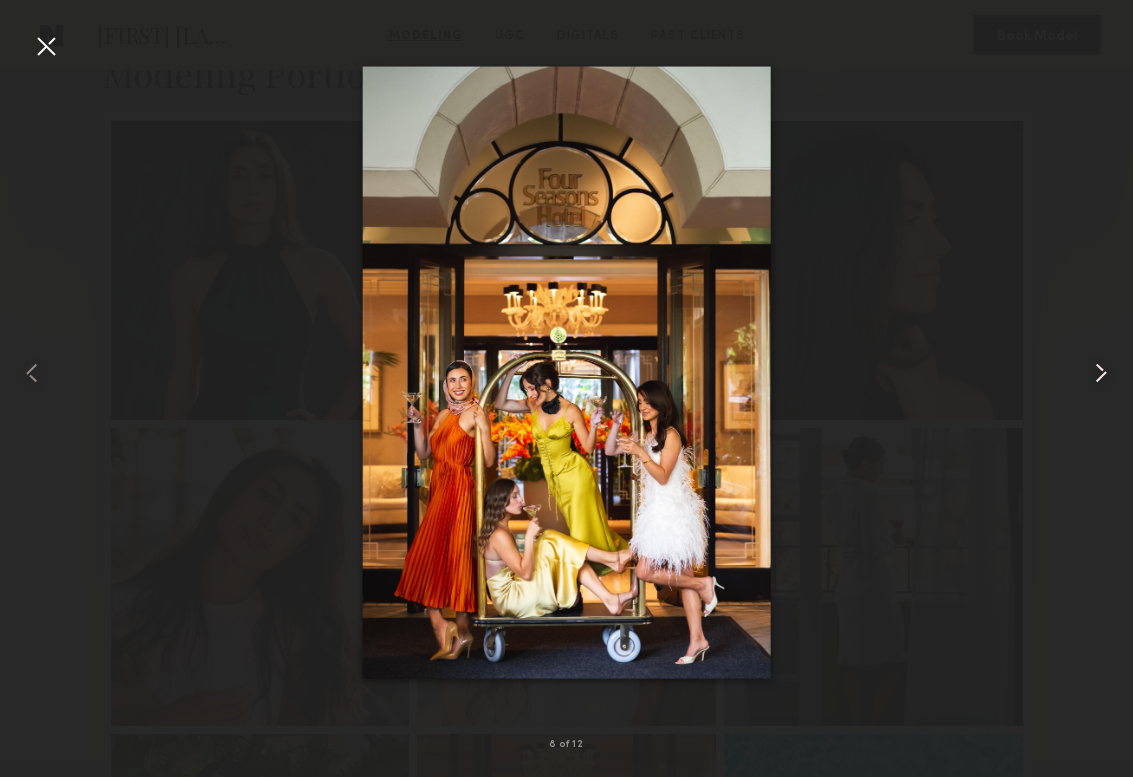 click at bounding box center (1101, 373) 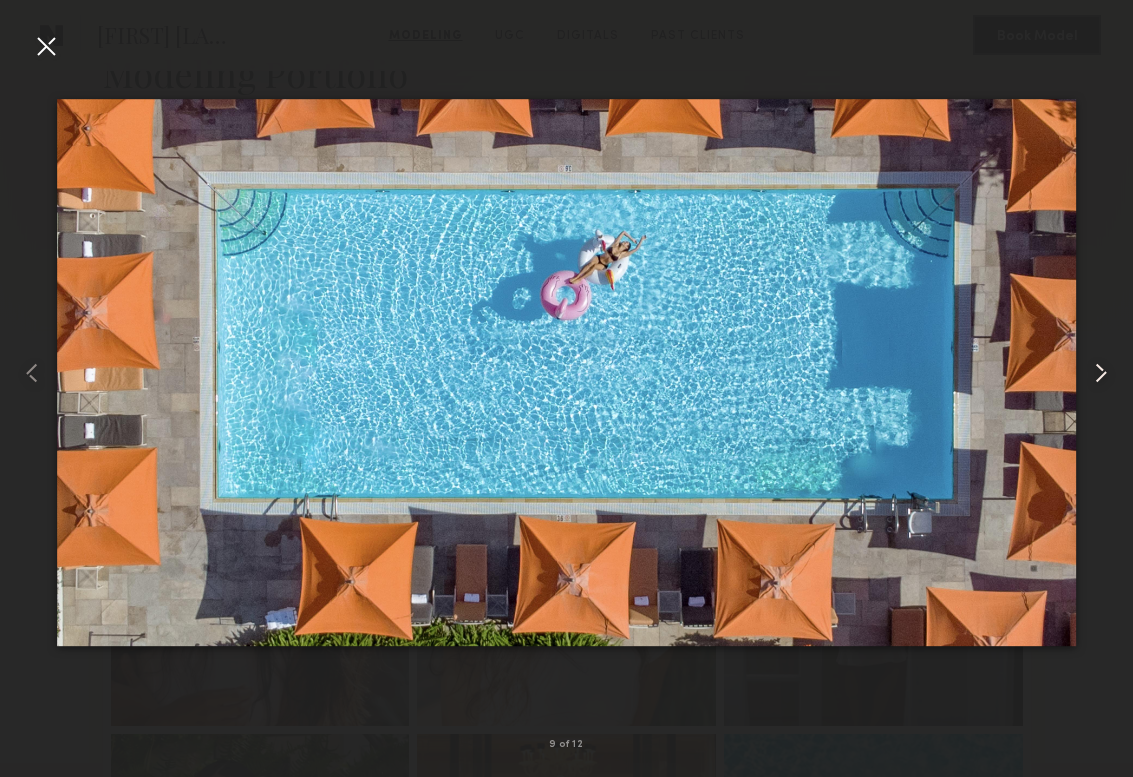 click at bounding box center [1101, 373] 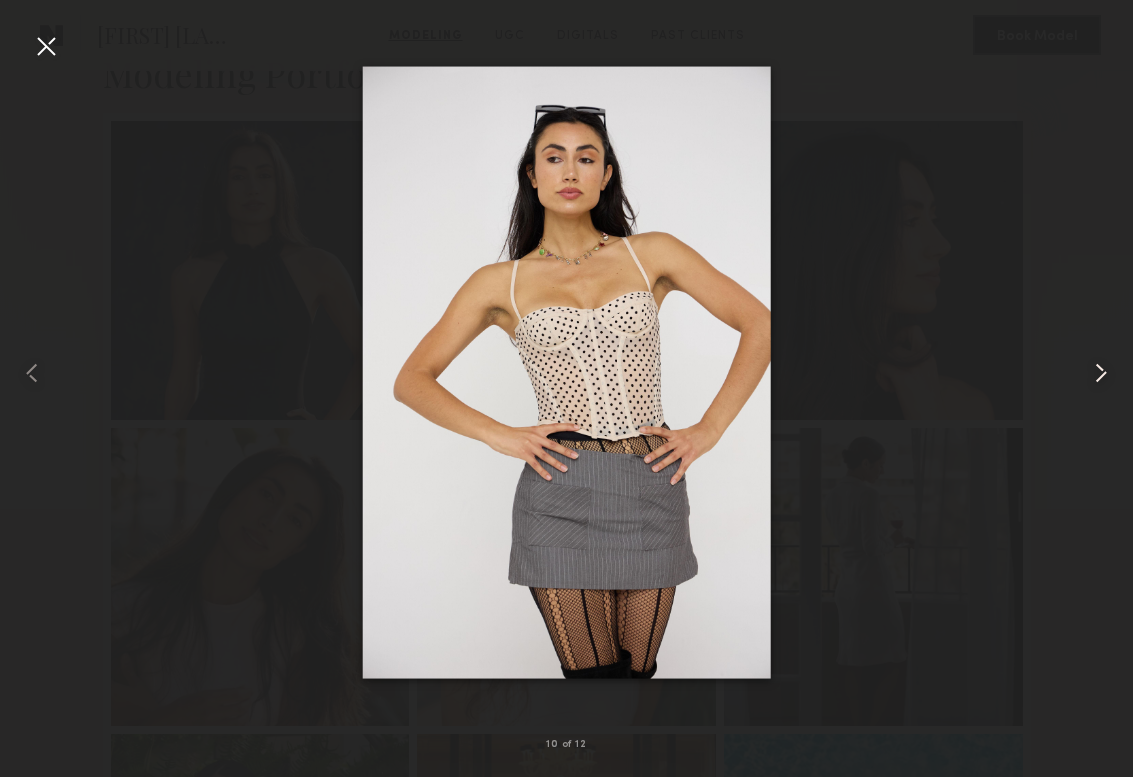 click at bounding box center (1101, 373) 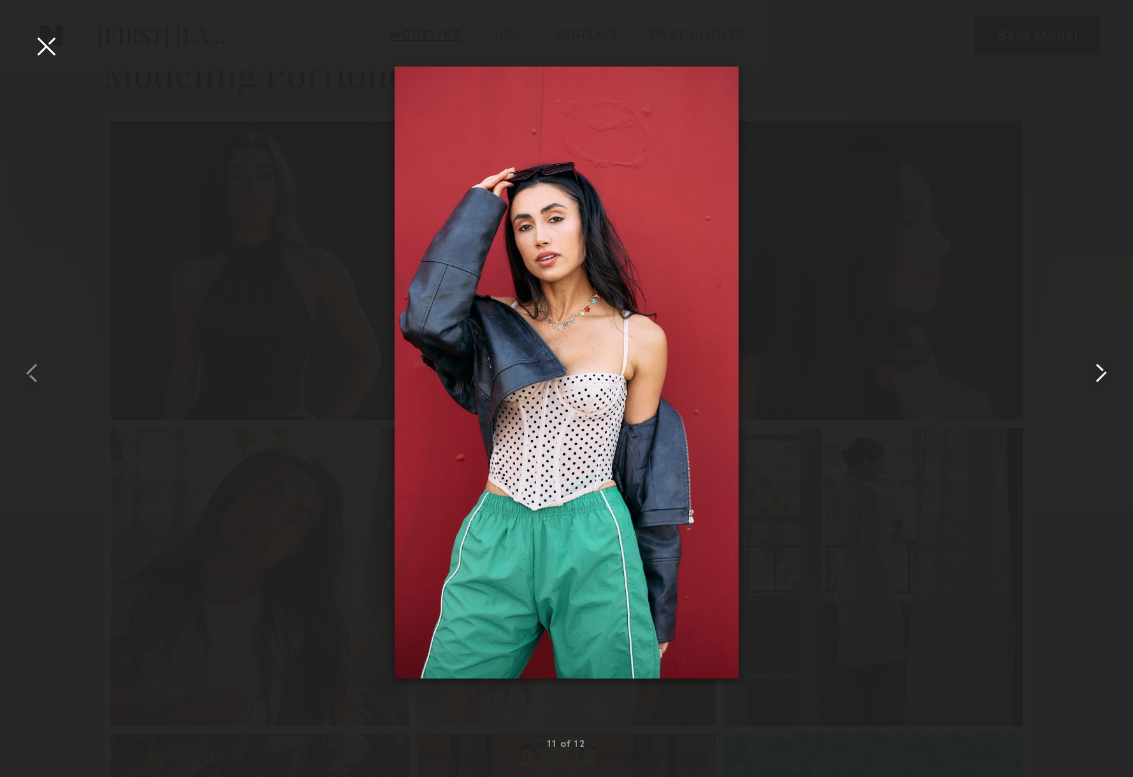 click at bounding box center (1101, 373) 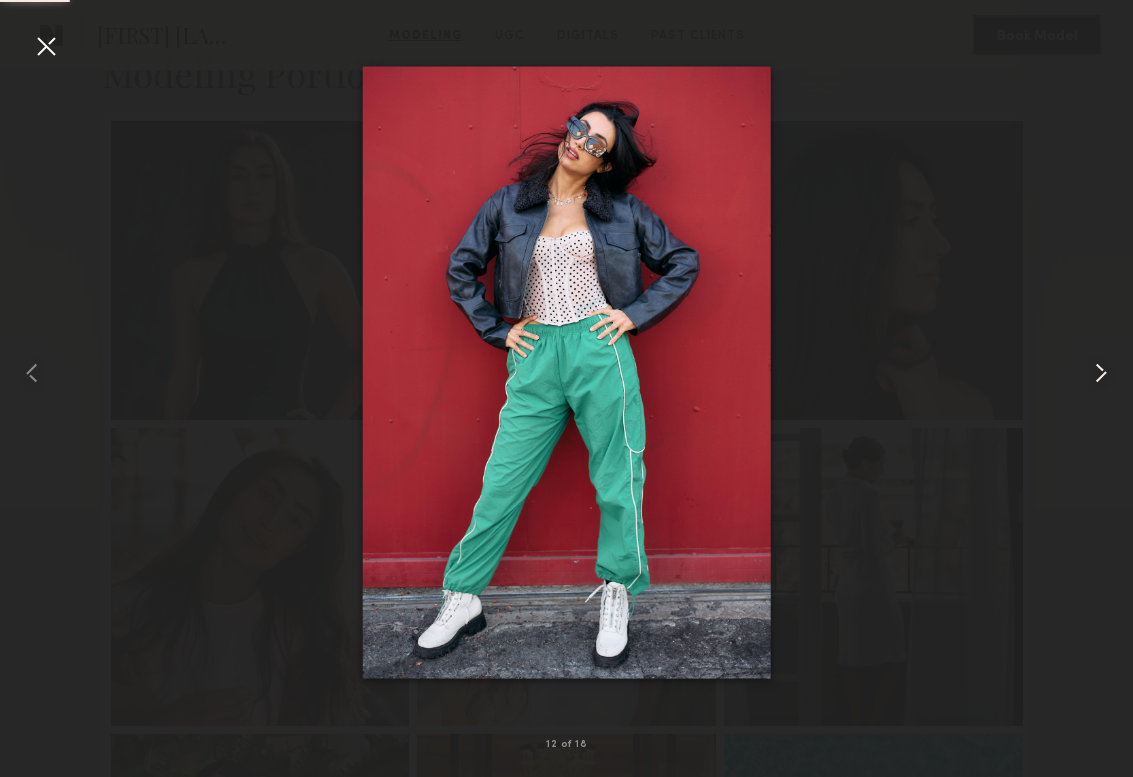 click at bounding box center [1101, 373] 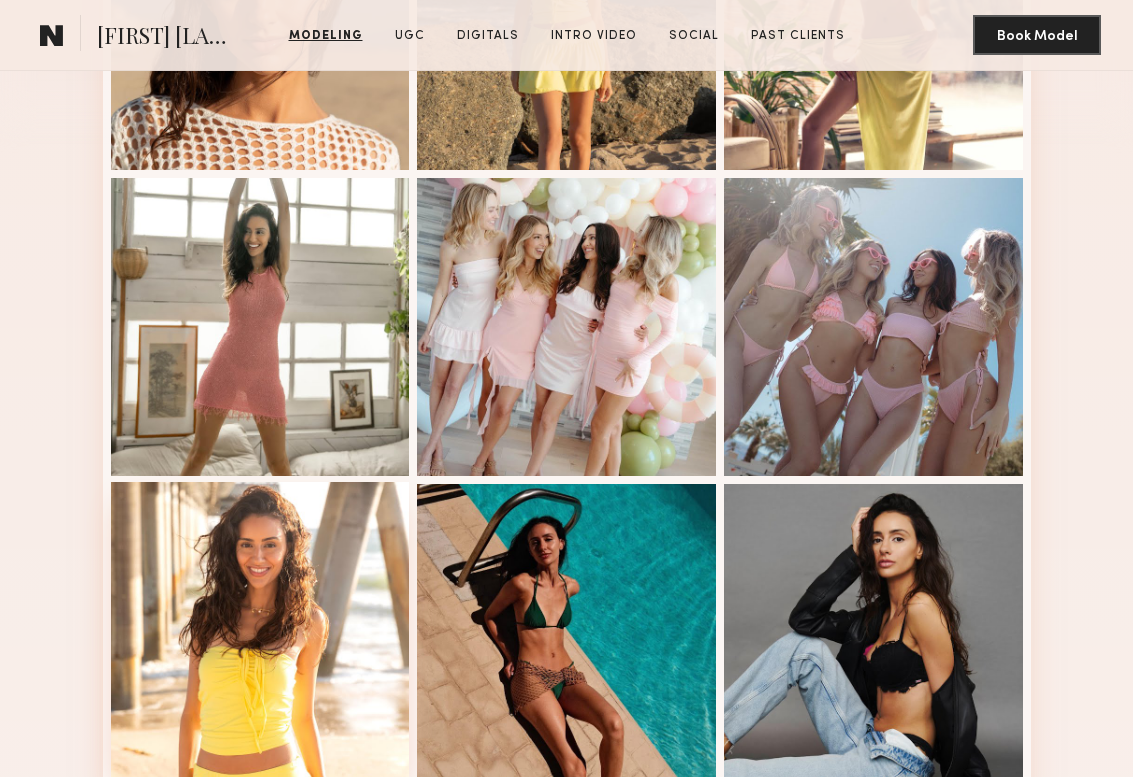 scroll, scrollTop: 676, scrollLeft: 0, axis: vertical 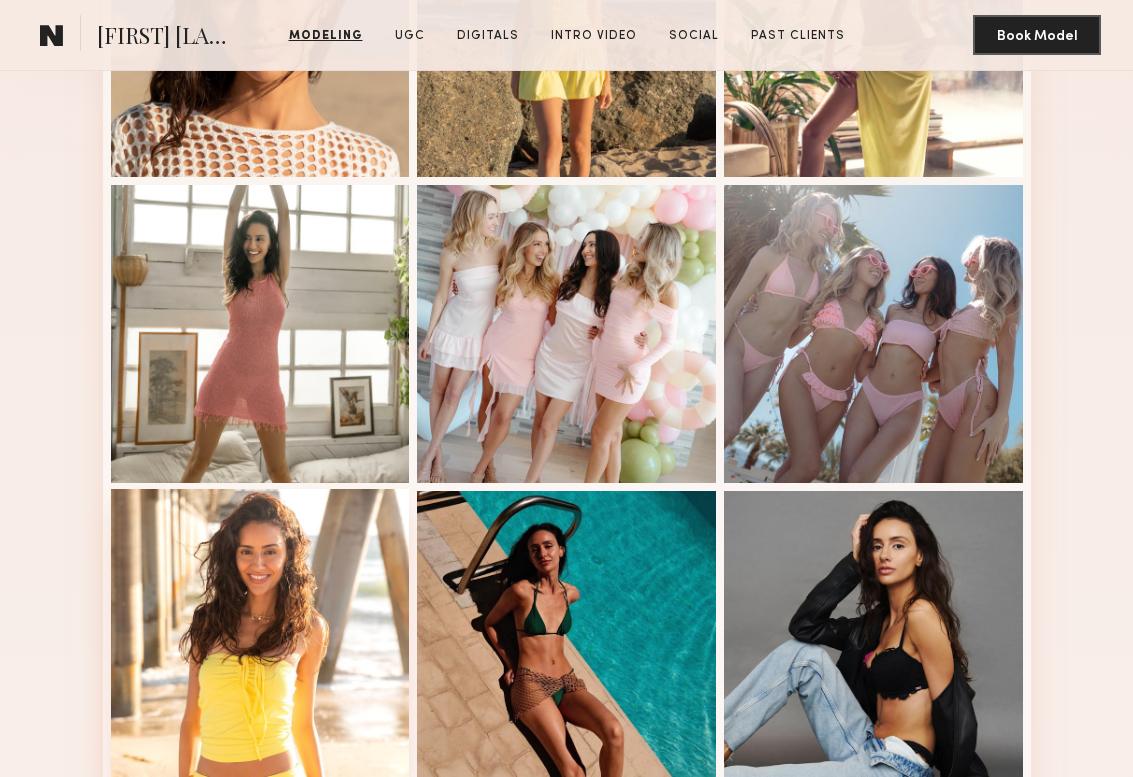 click at bounding box center [260, 638] 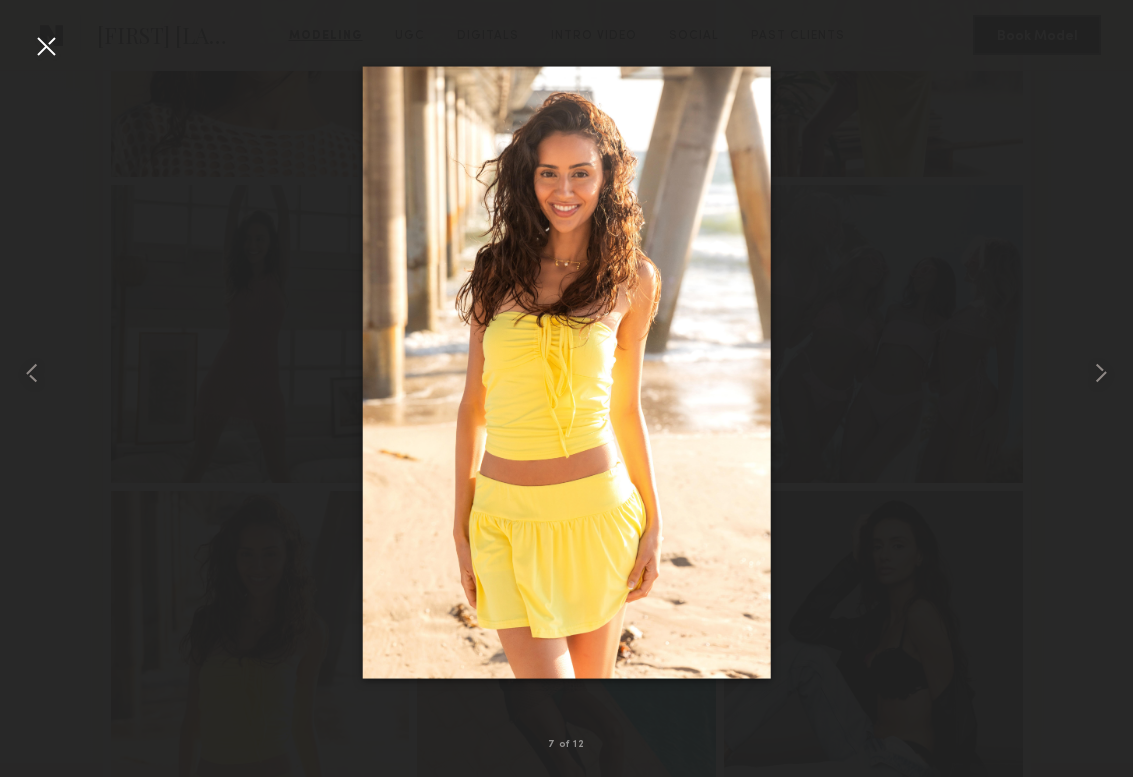click at bounding box center [566, 372] 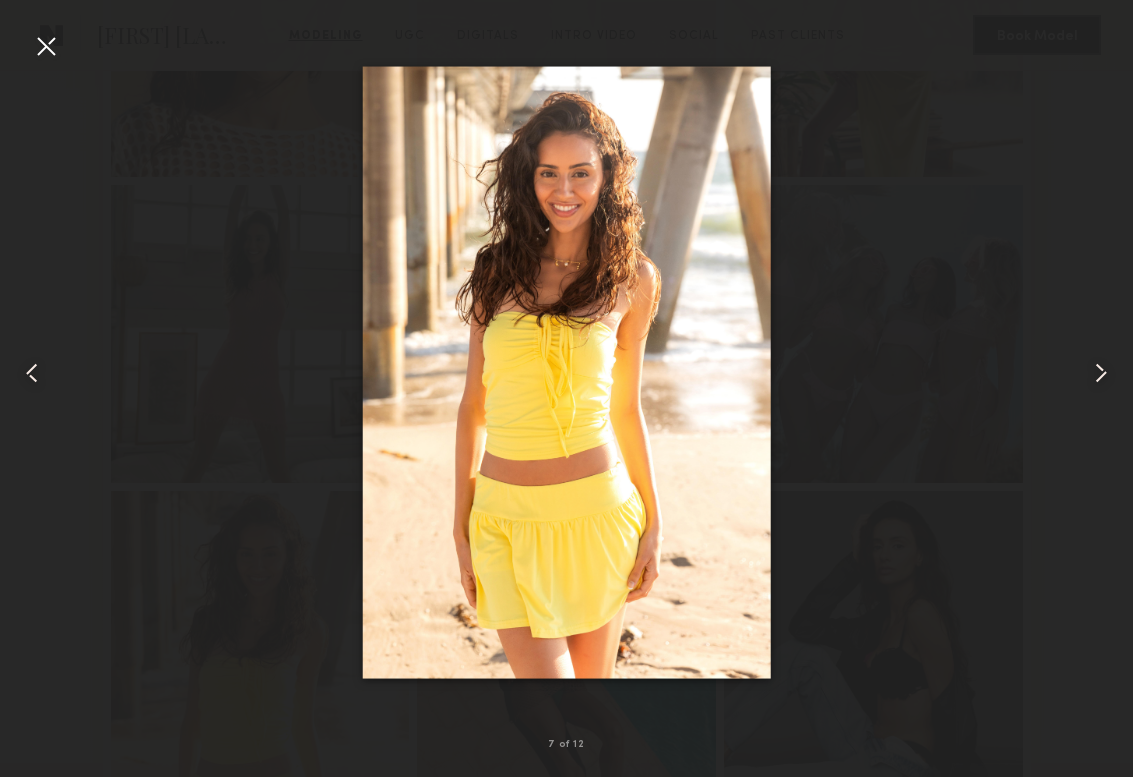 click at bounding box center [46, 46] 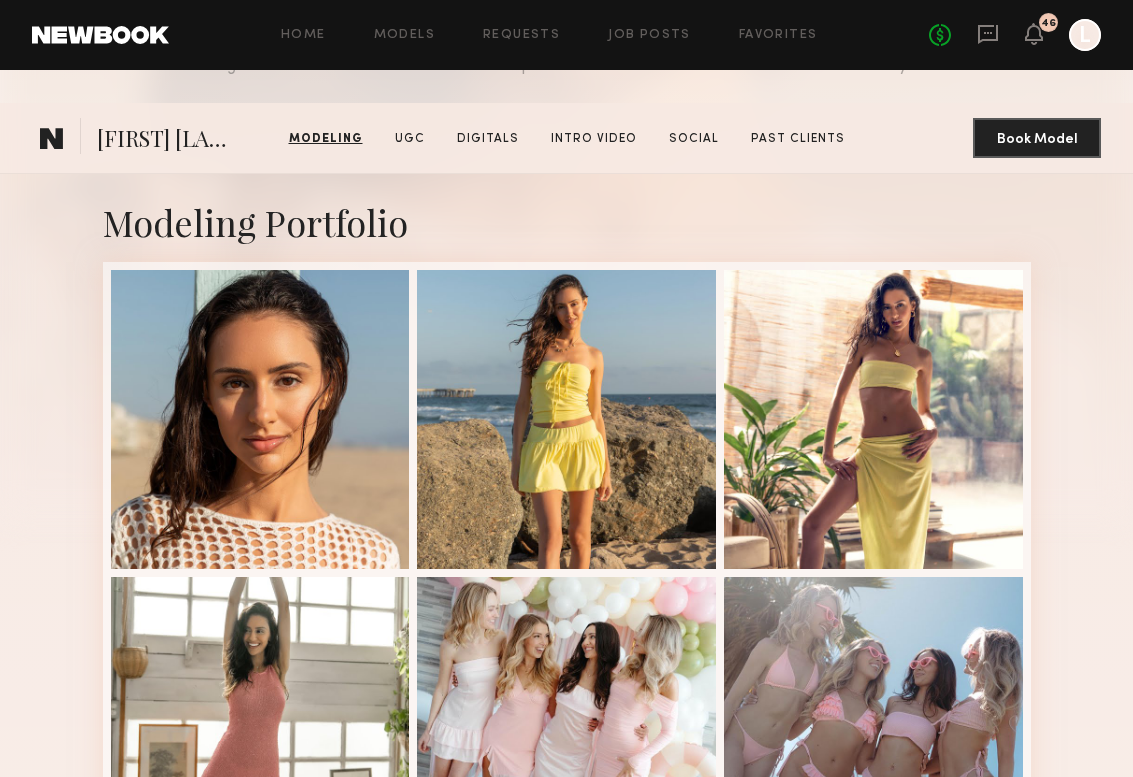 scroll, scrollTop: 280, scrollLeft: 0, axis: vertical 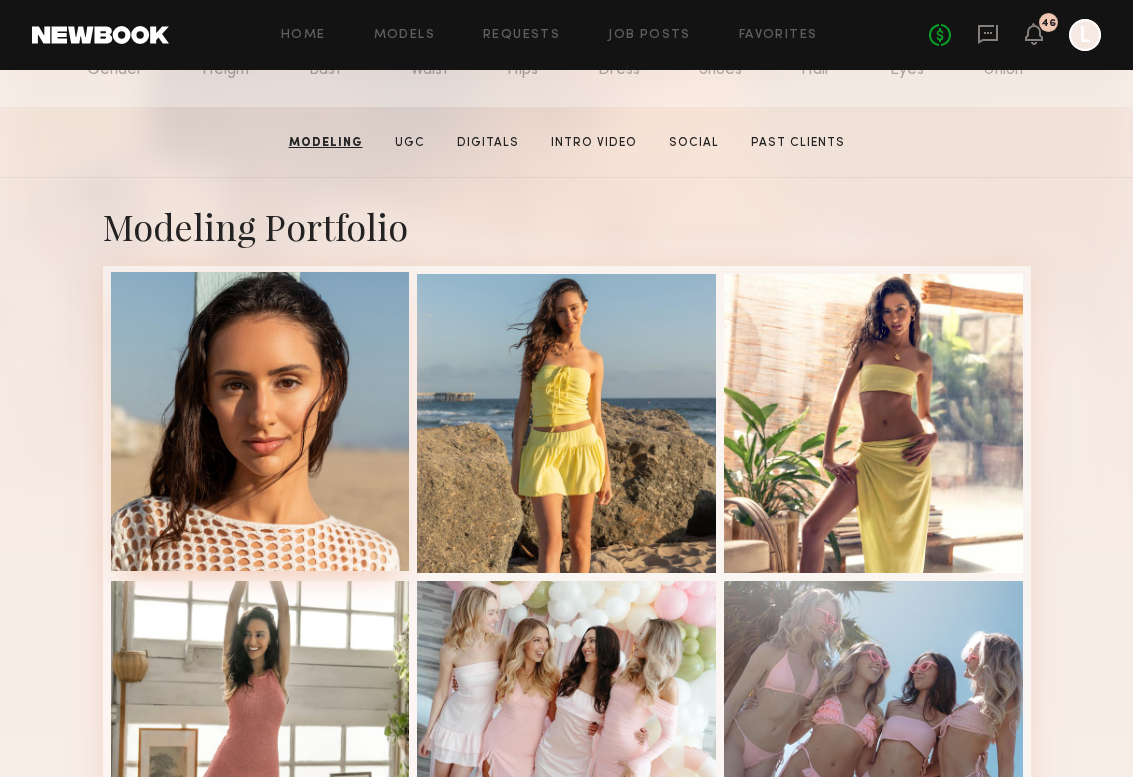 click at bounding box center (260, 421) 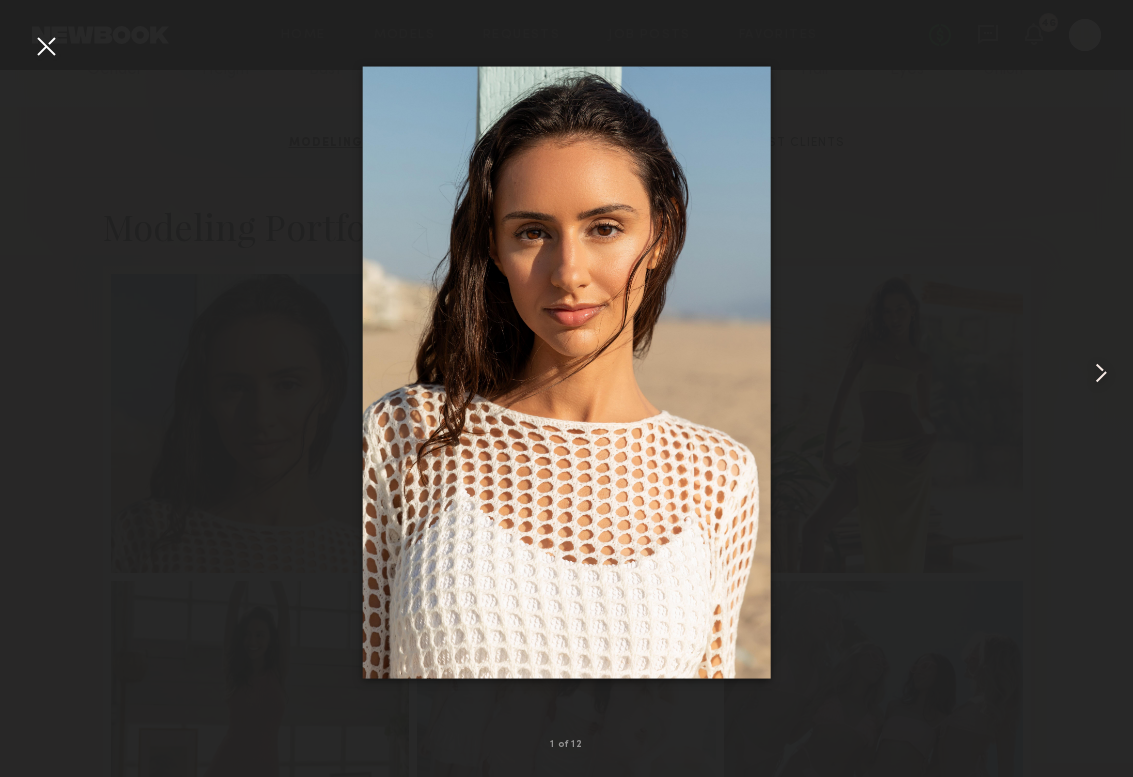 click at bounding box center (1101, 373) 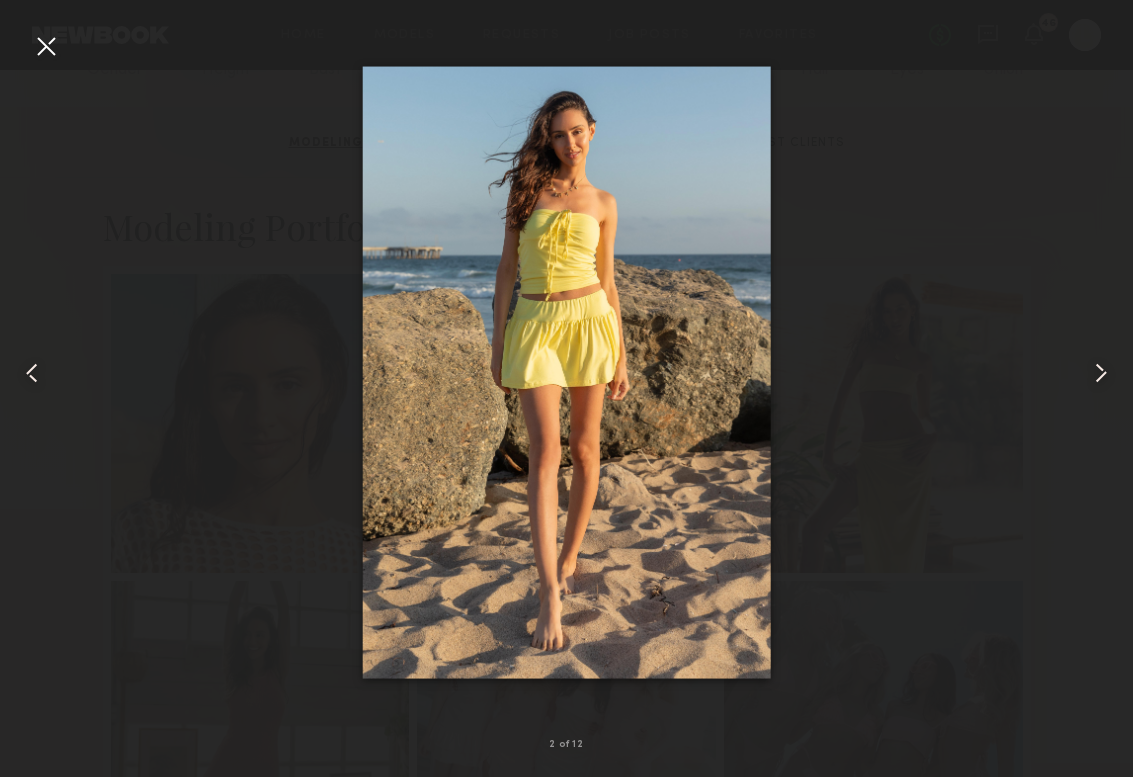 click at bounding box center (1101, 373) 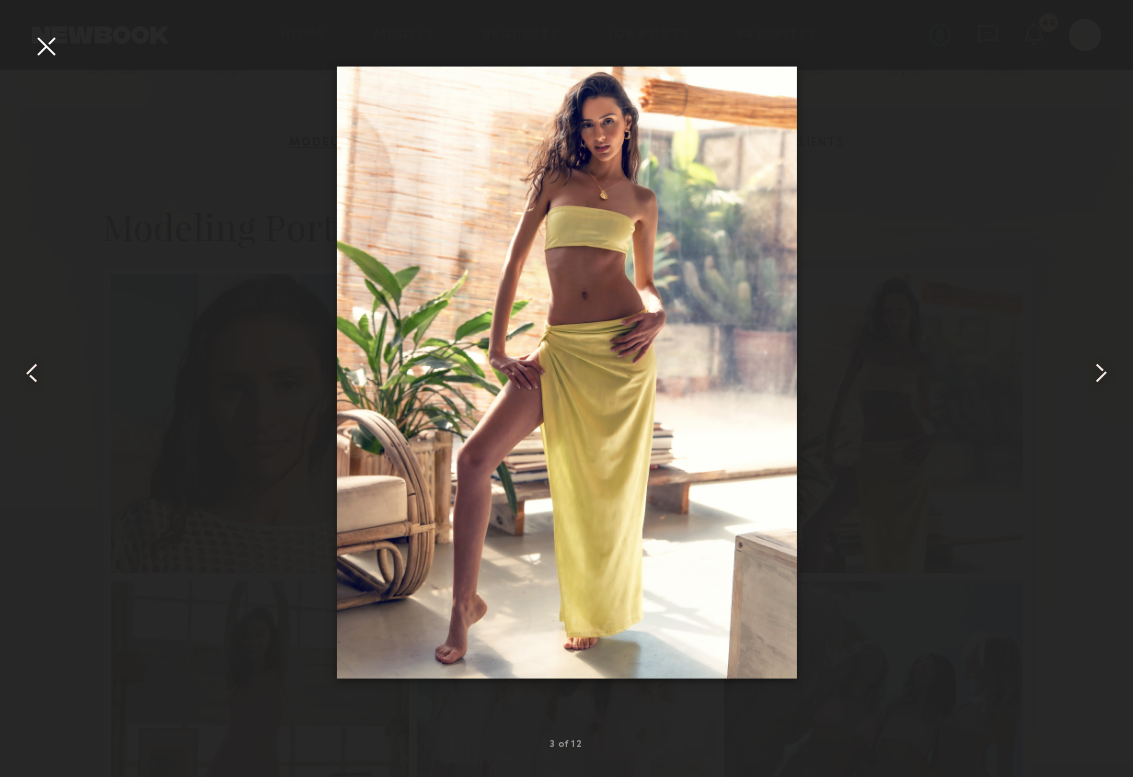 click at bounding box center [1101, 373] 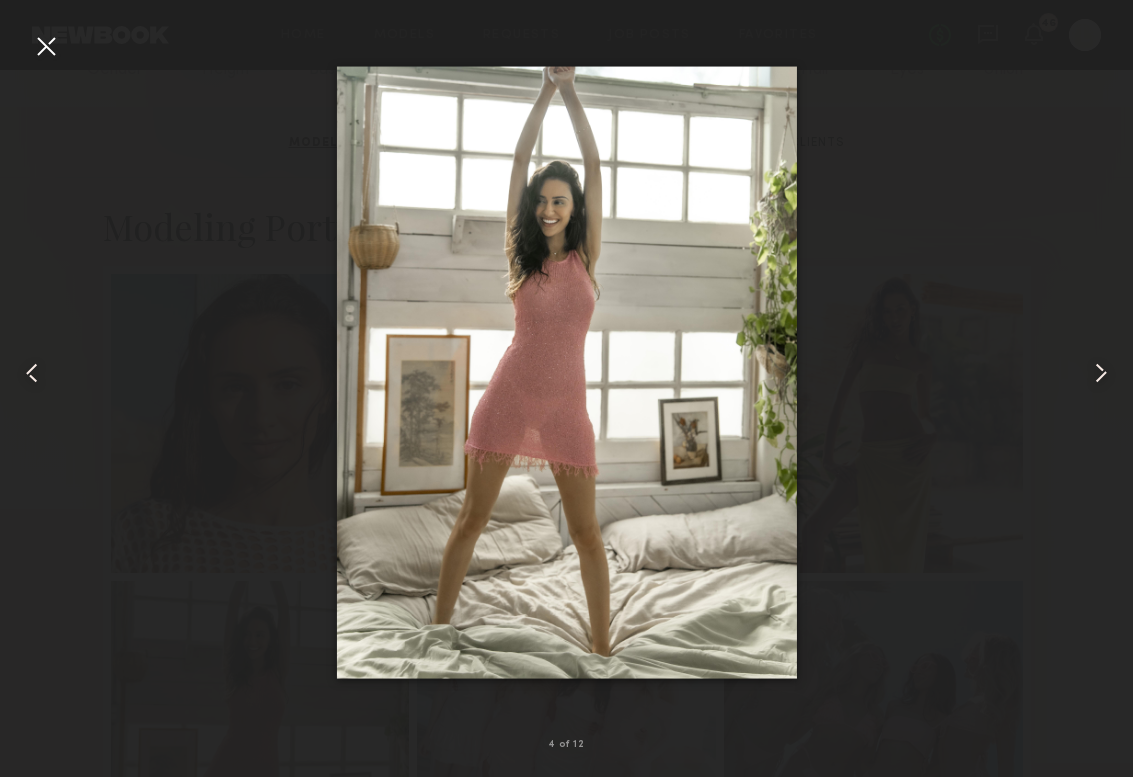 click at bounding box center (1101, 373) 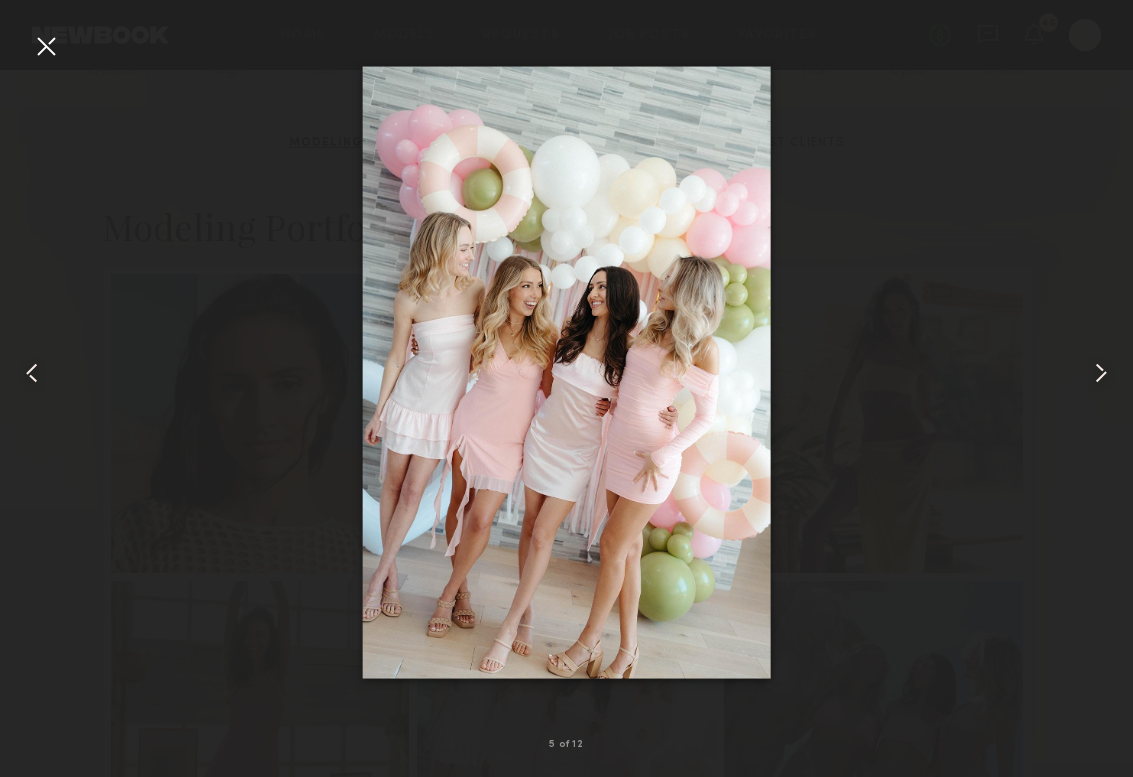 click at bounding box center [1101, 373] 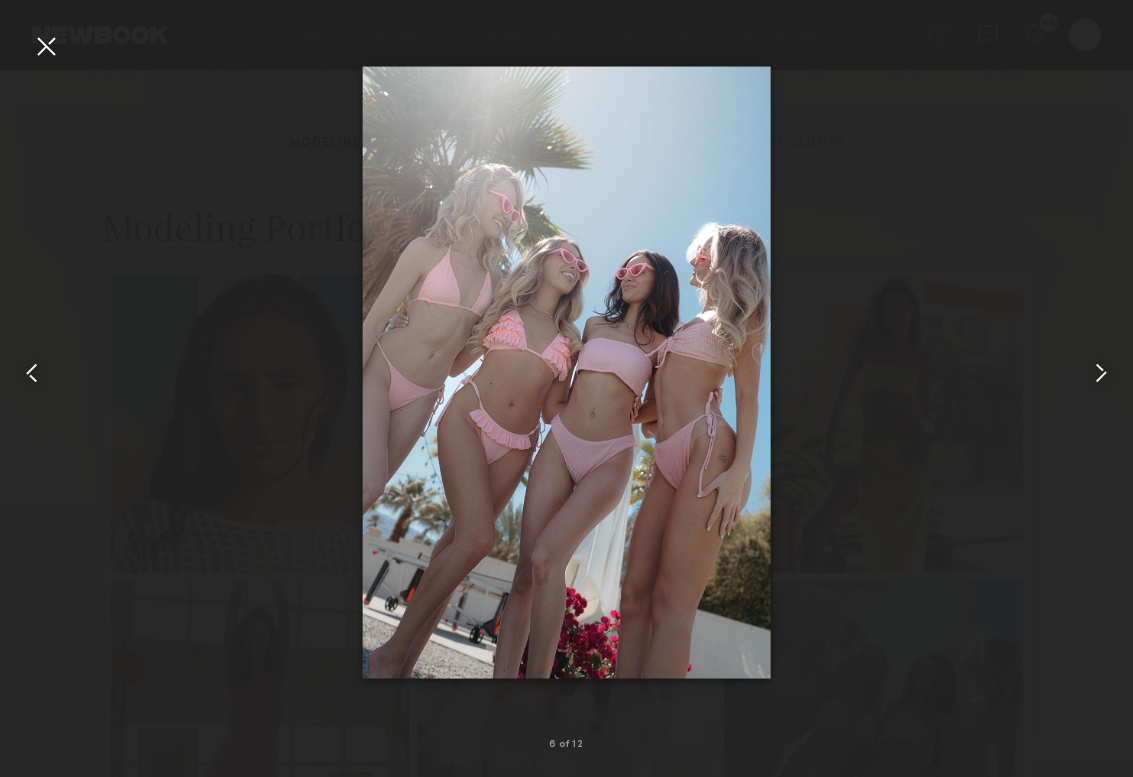 click at bounding box center (1101, 373) 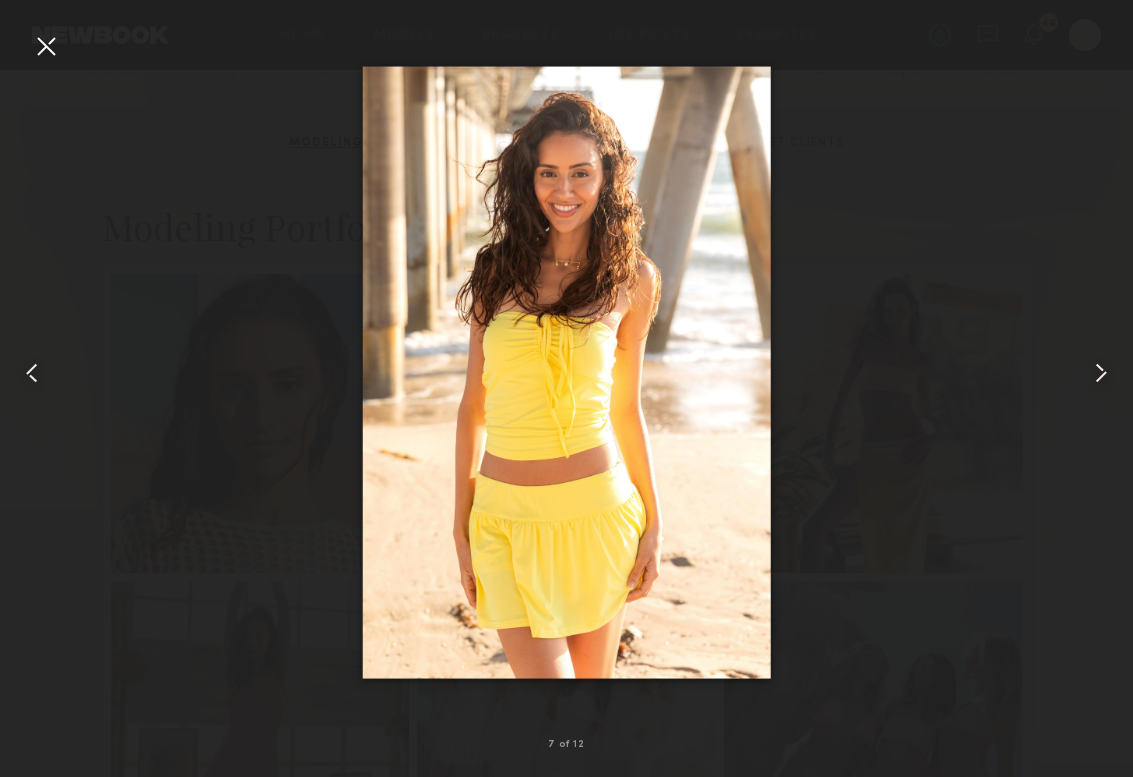 click at bounding box center (1101, 373) 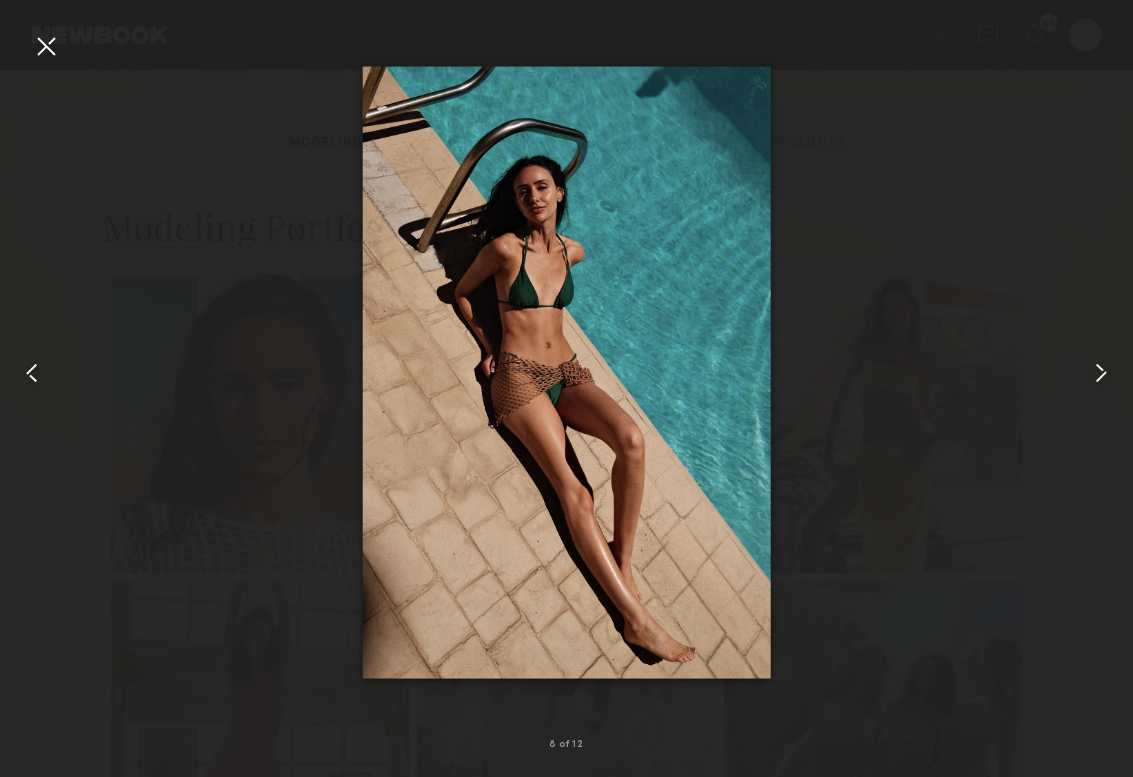 click at bounding box center [1101, 373] 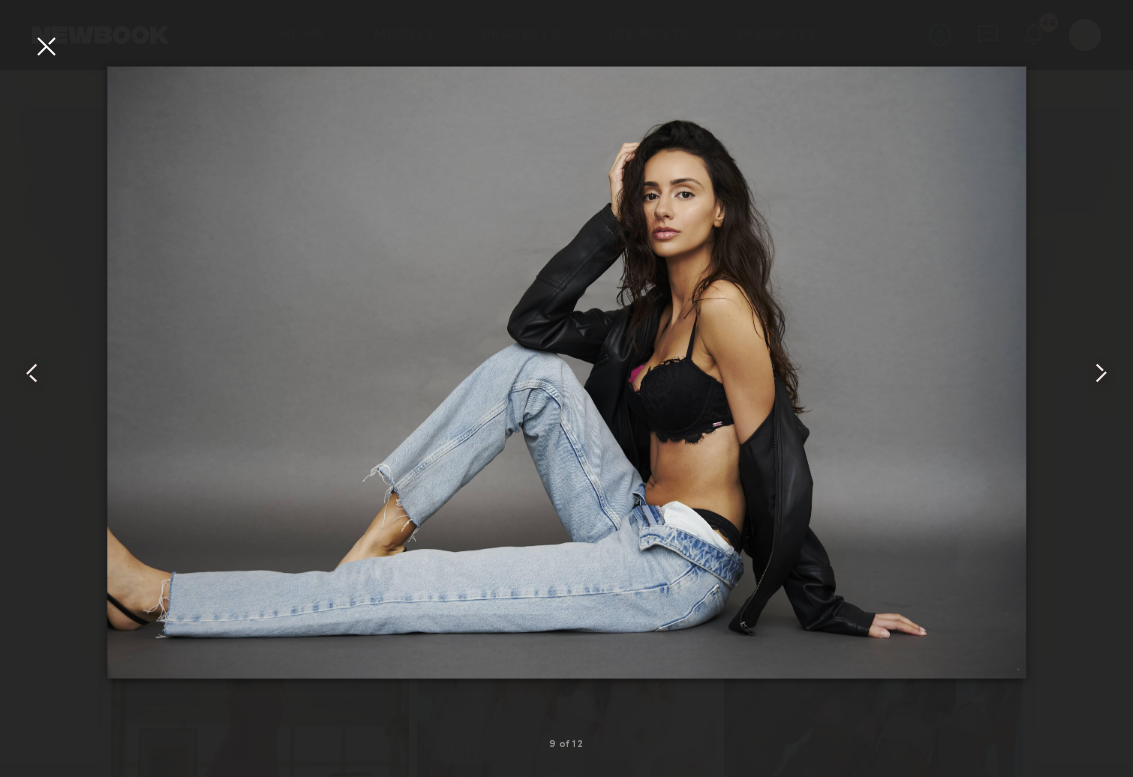 click at bounding box center [1101, 373] 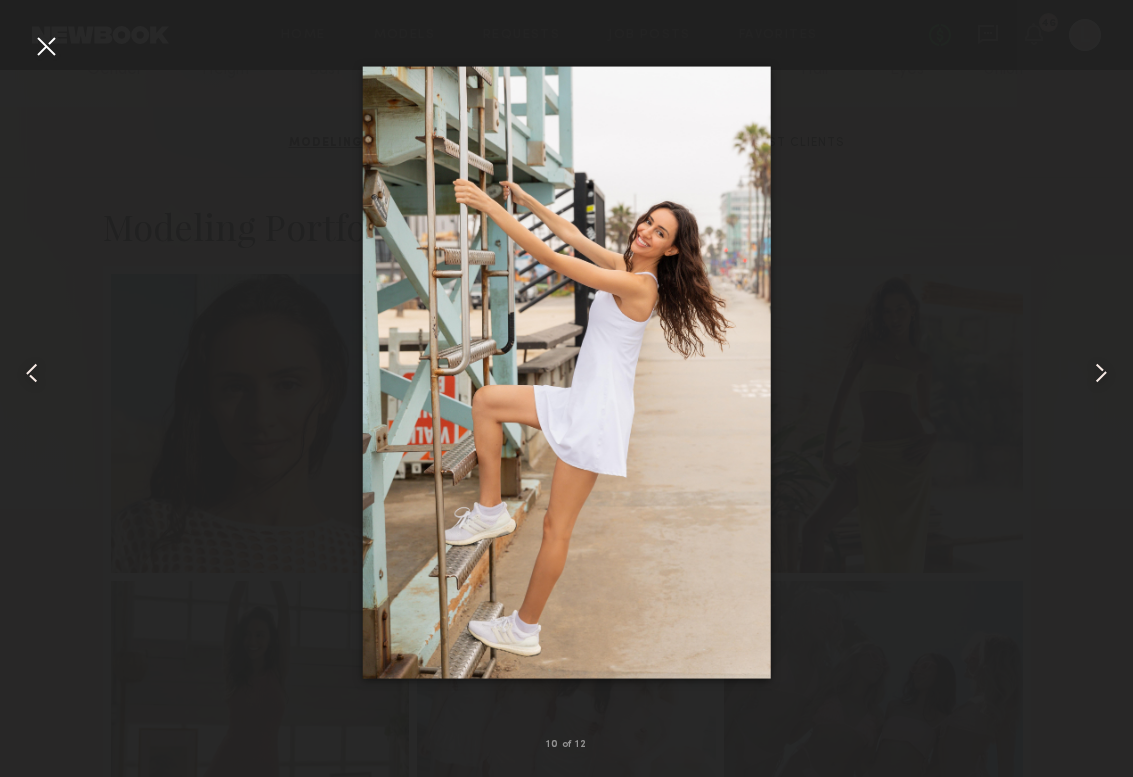 click at bounding box center [1101, 373] 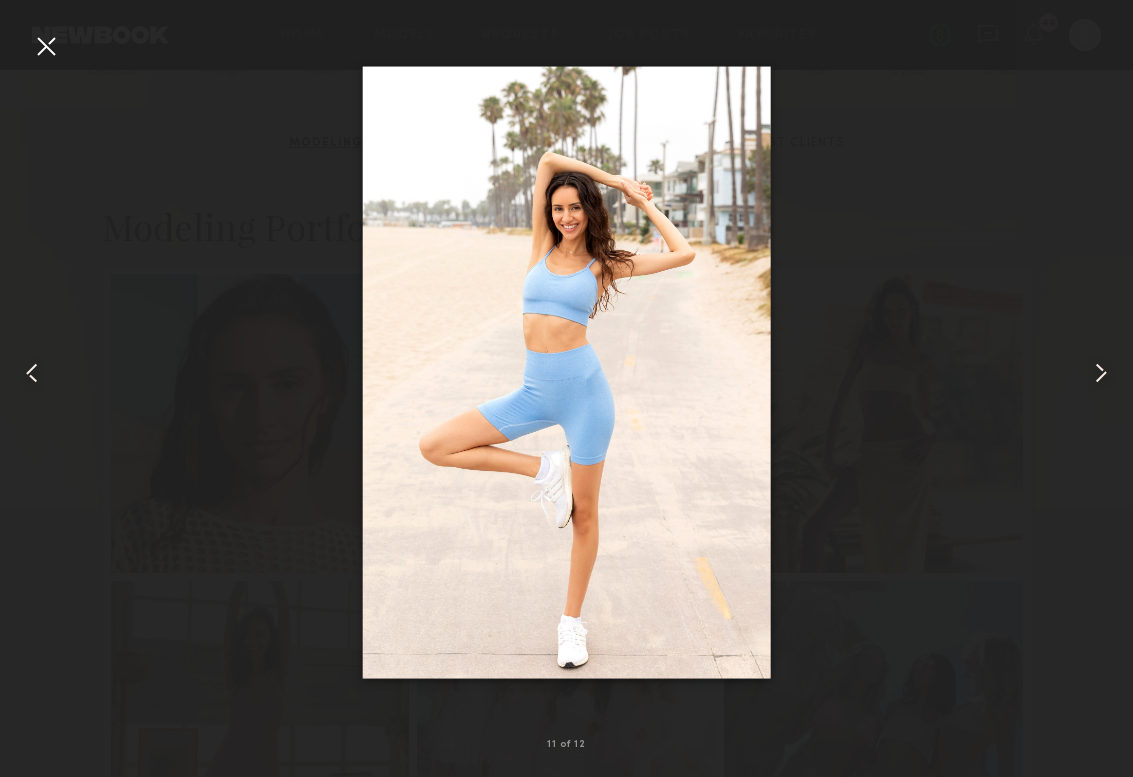 click at bounding box center (1101, 373) 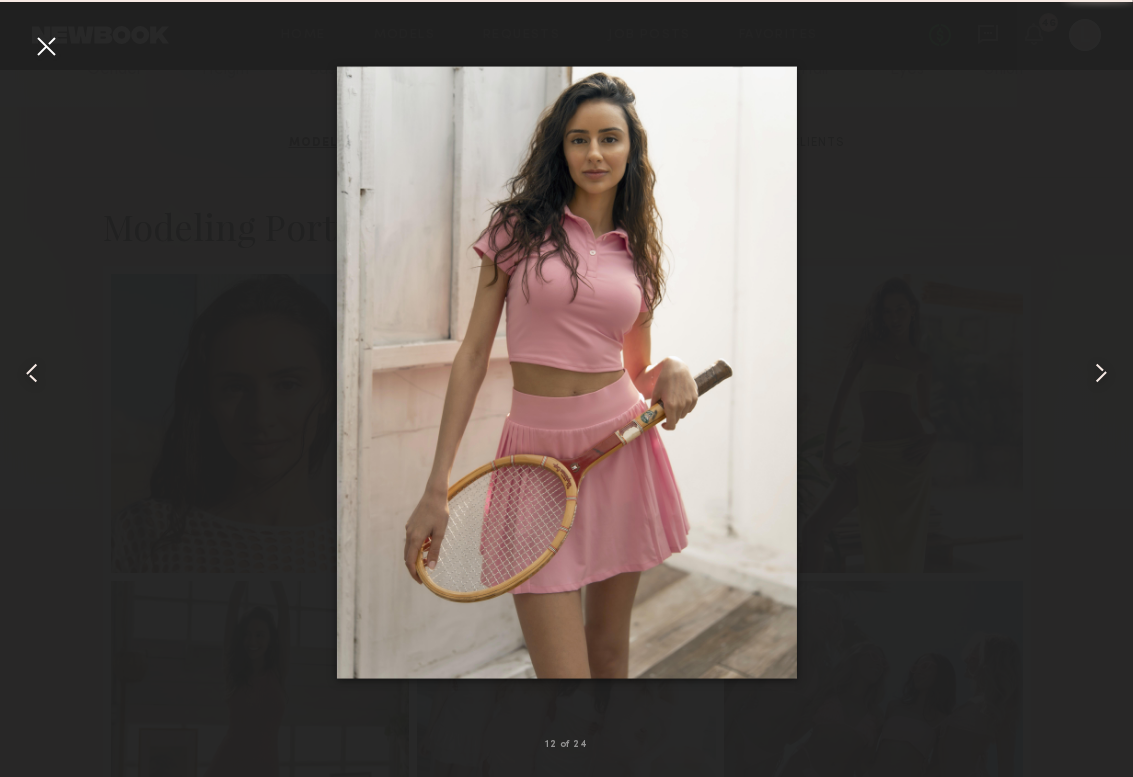 click at bounding box center [1101, 373] 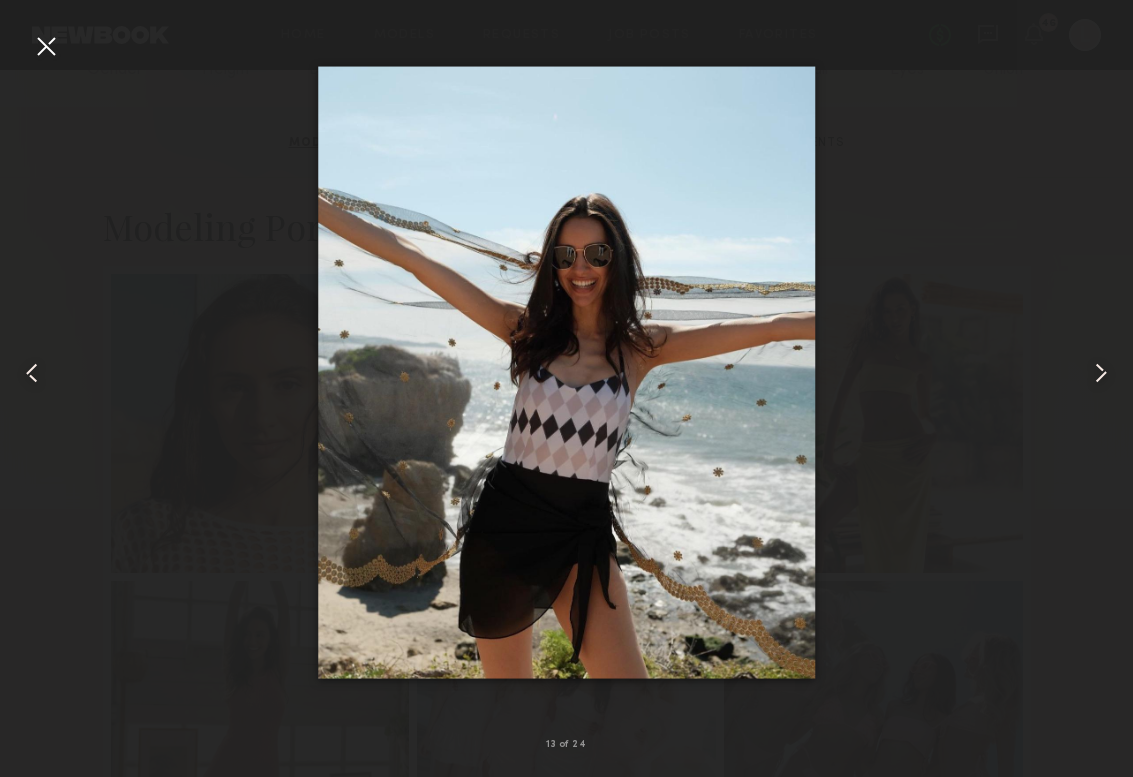 click at bounding box center [1101, 373] 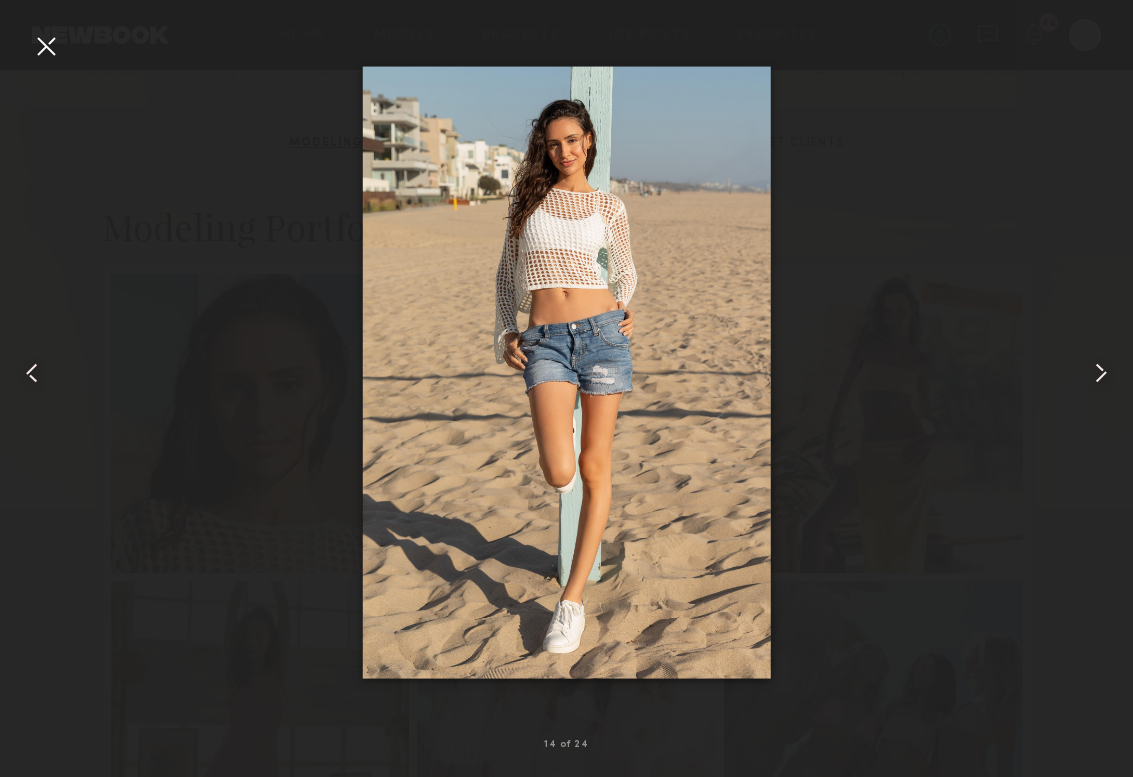 click at bounding box center [1101, 373] 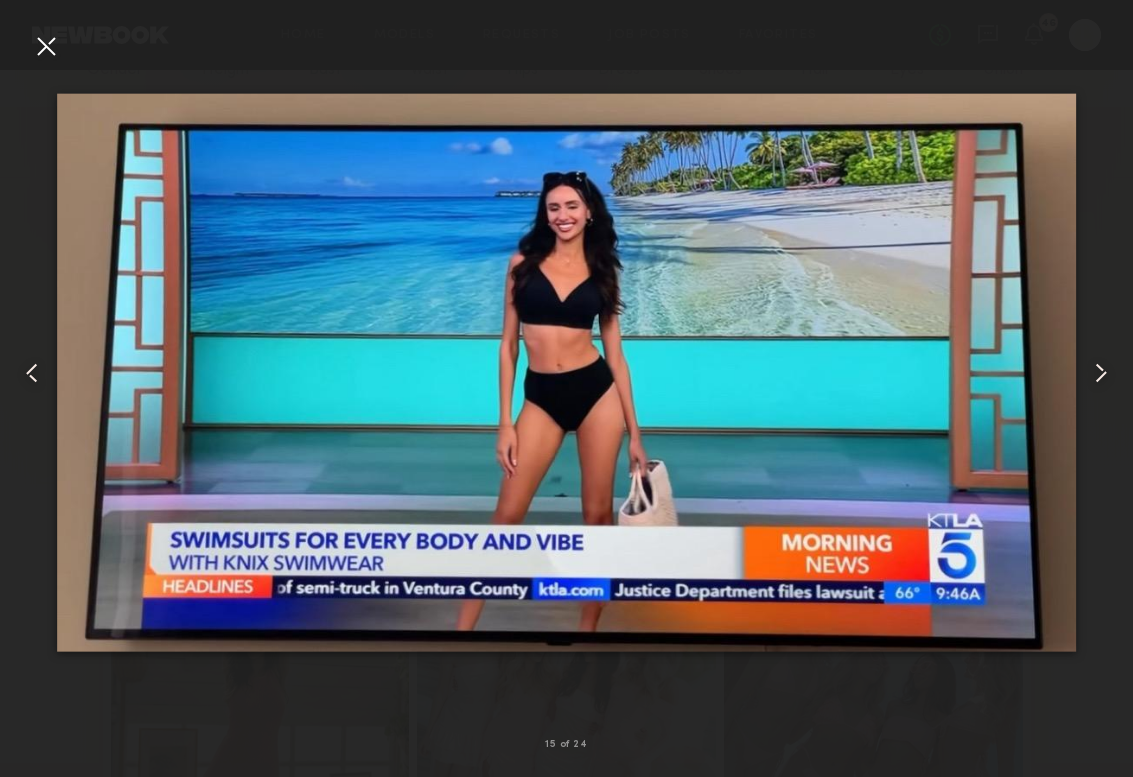 click at bounding box center (1101, 373) 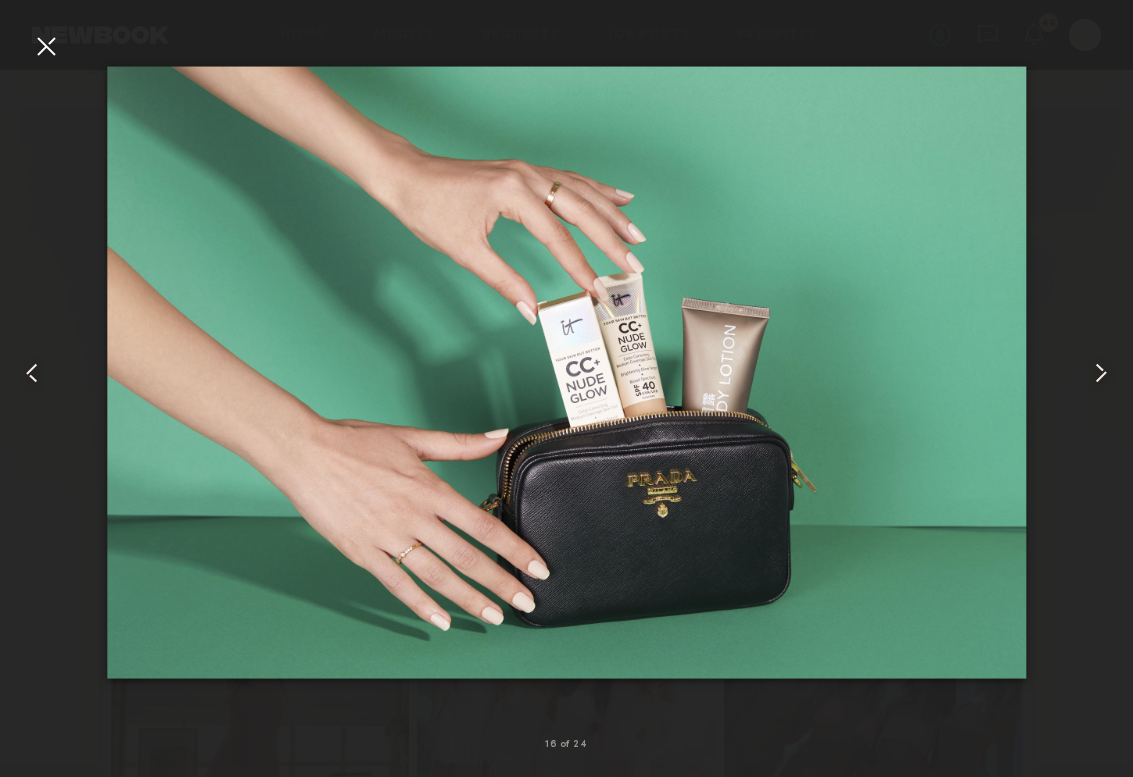 click at bounding box center (1101, 373) 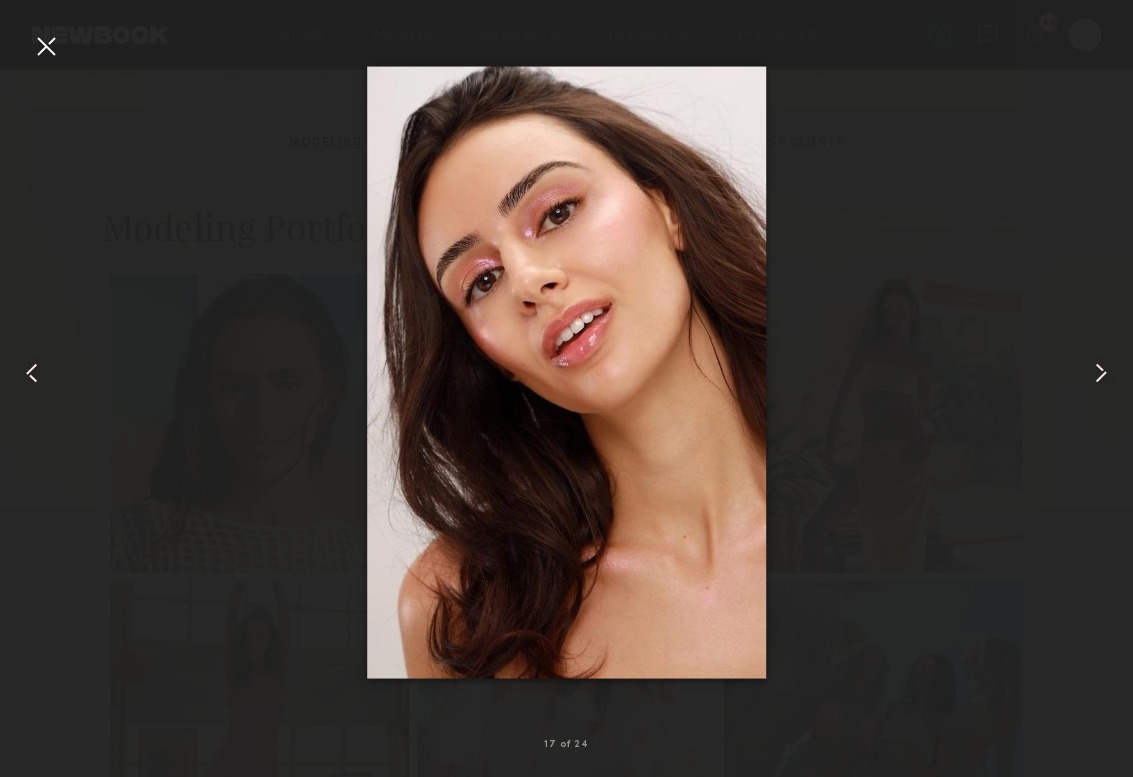 click at bounding box center (1101, 373) 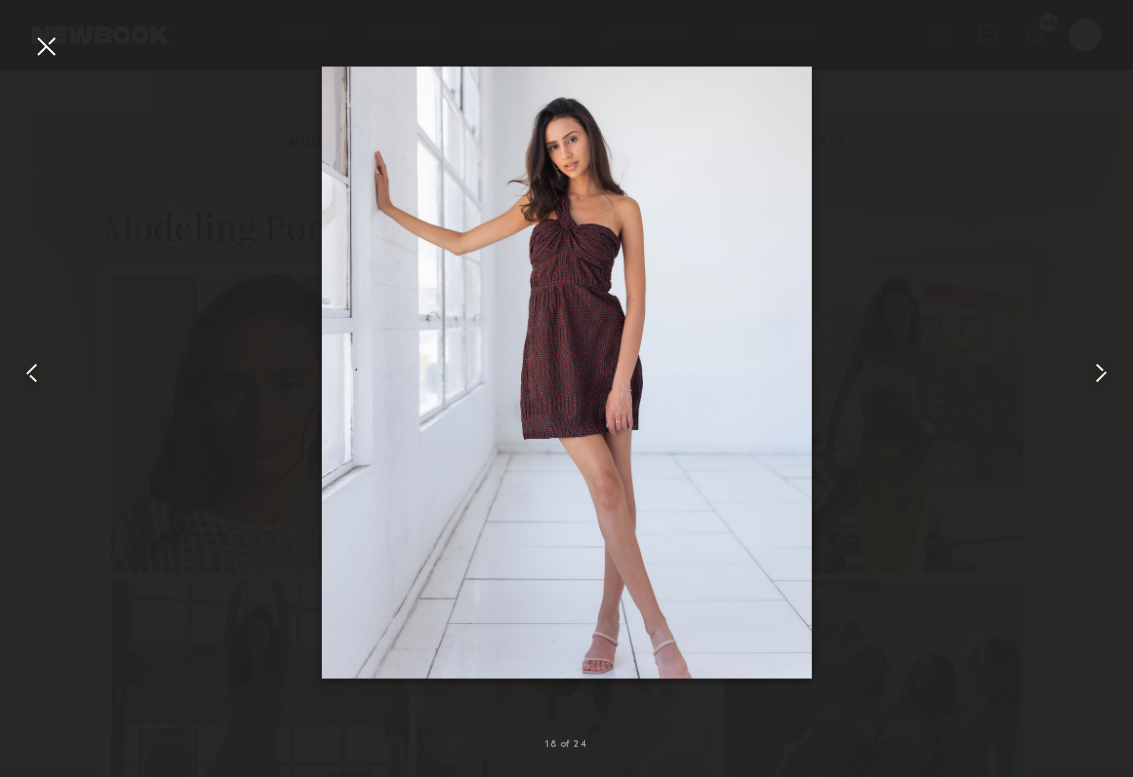 click at bounding box center (1101, 373) 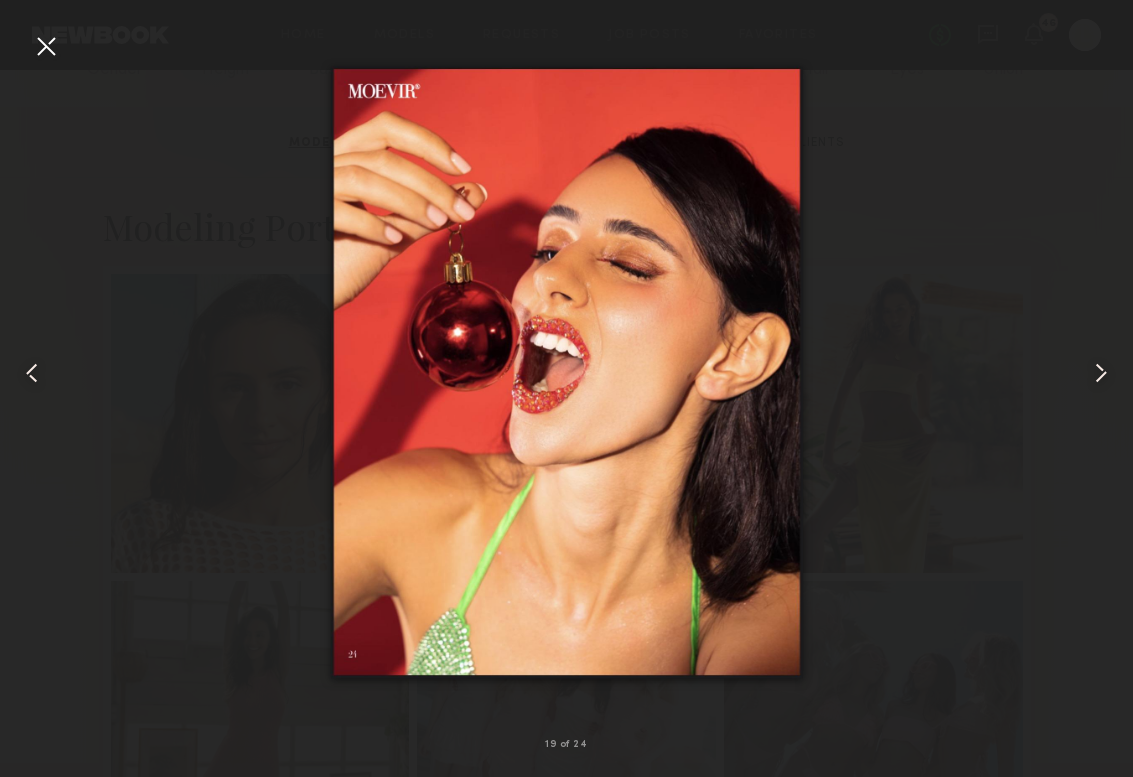 click at bounding box center (1101, 373) 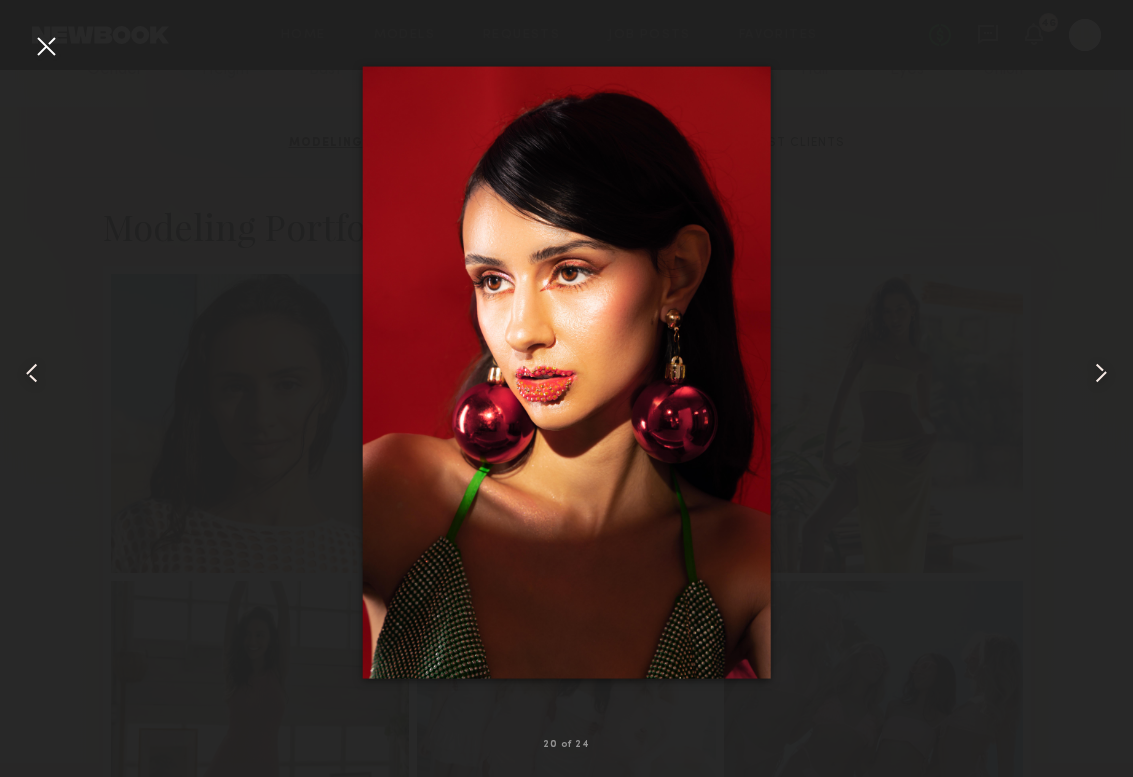 click at bounding box center [1101, 373] 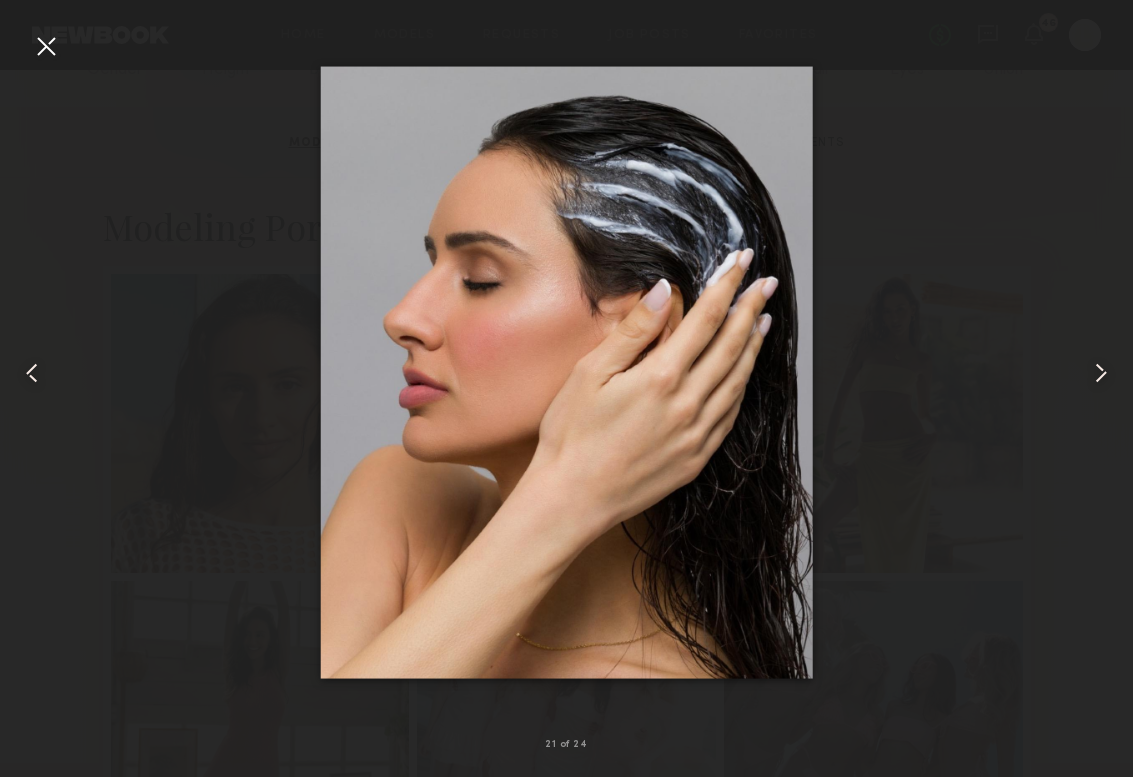 click at bounding box center (1101, 373) 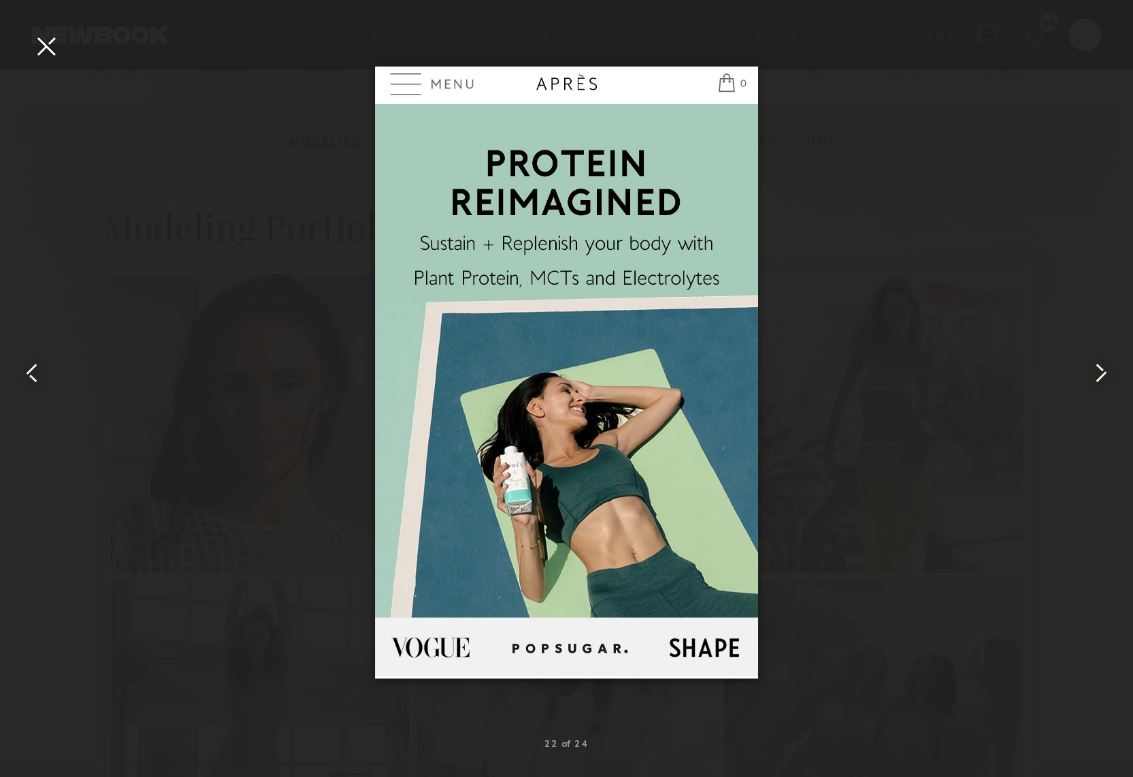 click at bounding box center [1101, 373] 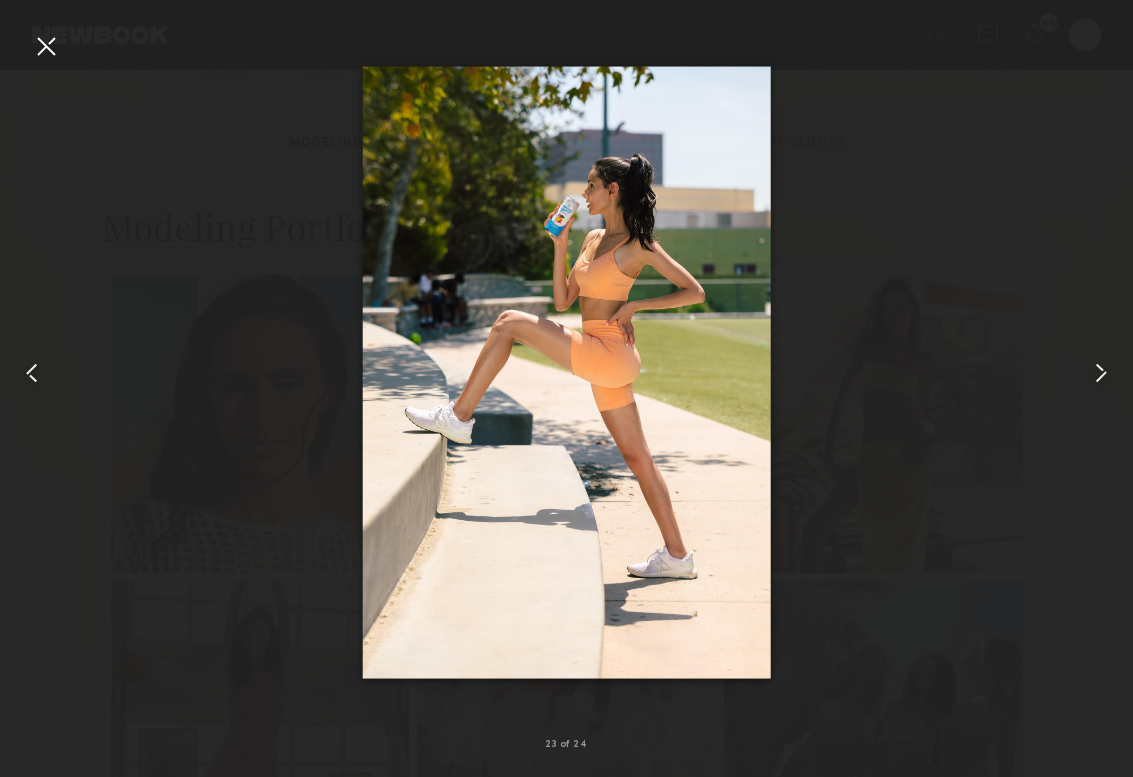 click at bounding box center [1101, 373] 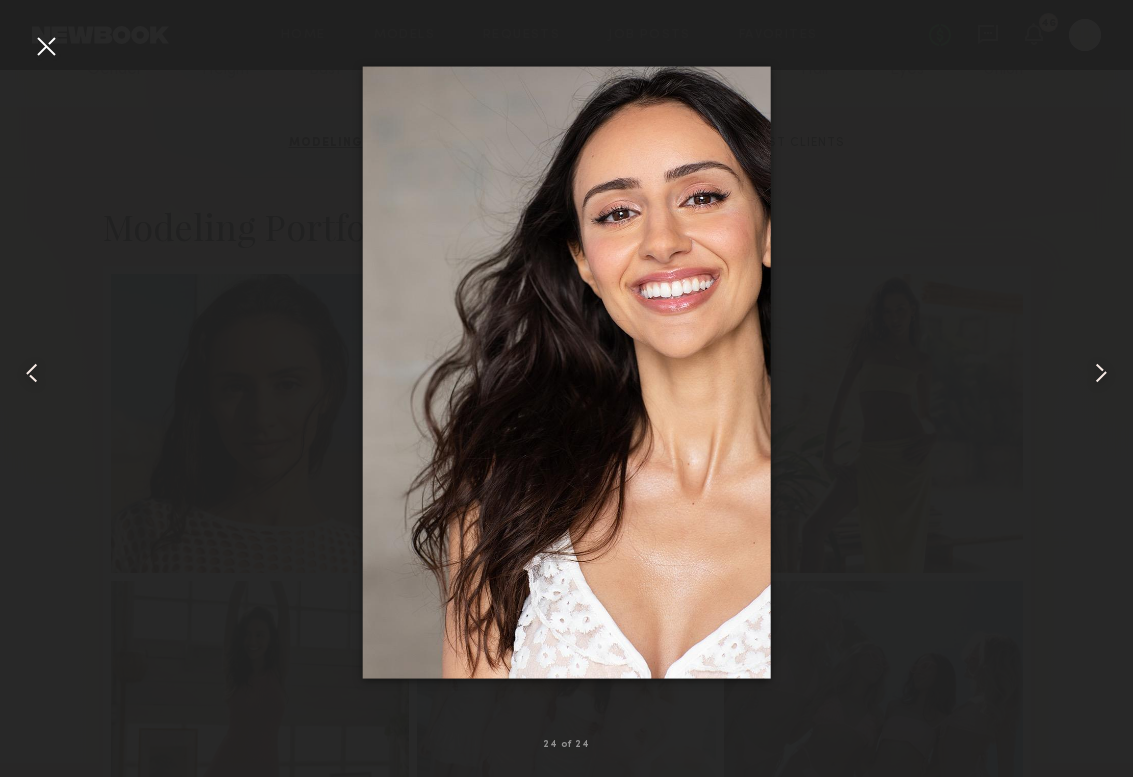 click at bounding box center [566, 372] 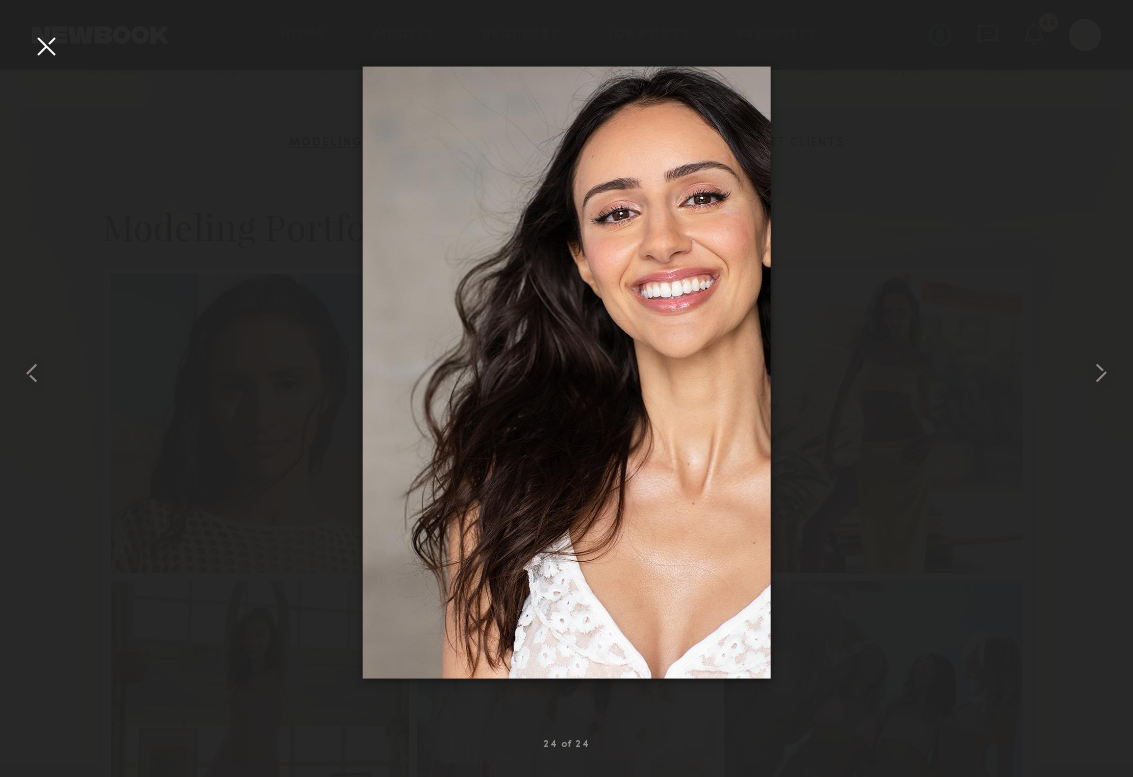 click at bounding box center (46, 46) 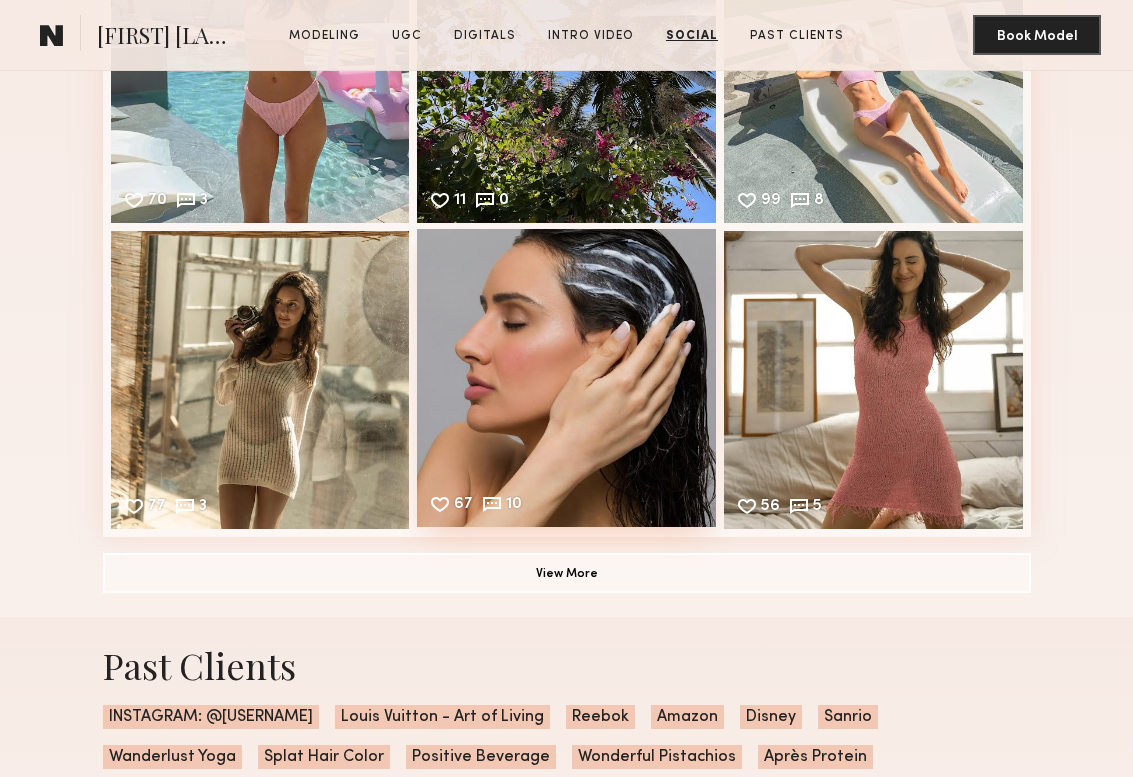 scroll, scrollTop: 7025, scrollLeft: 0, axis: vertical 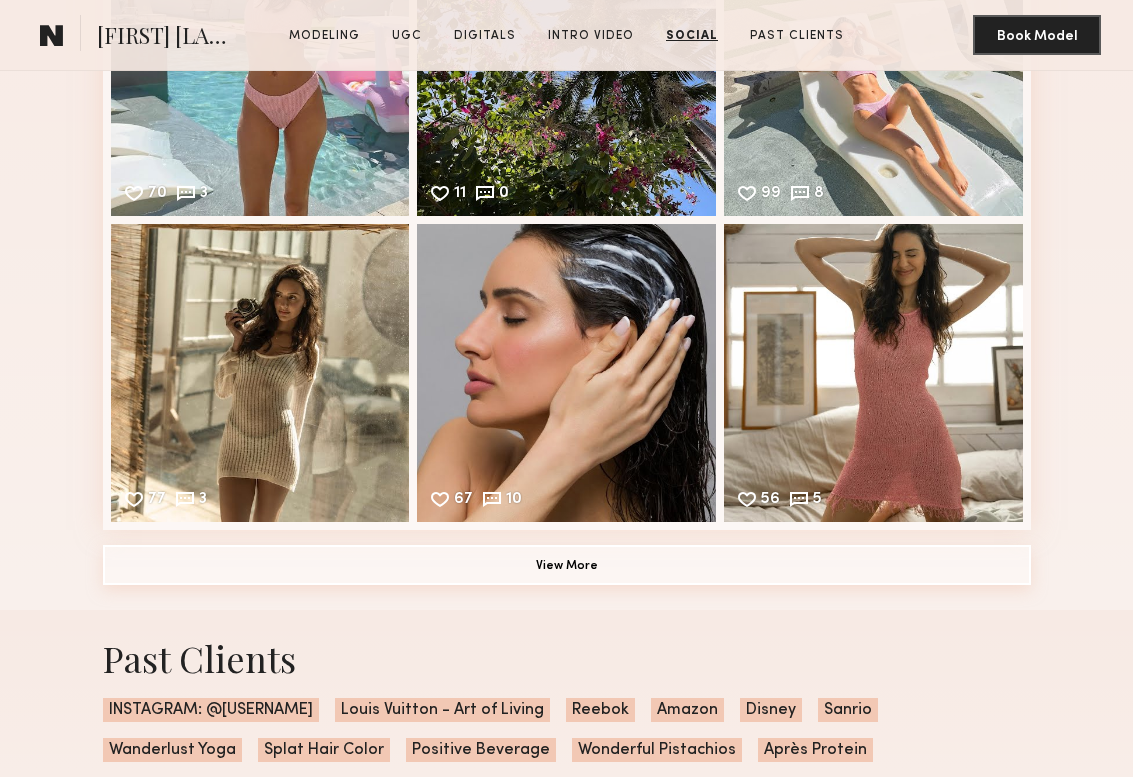 click on "View More" 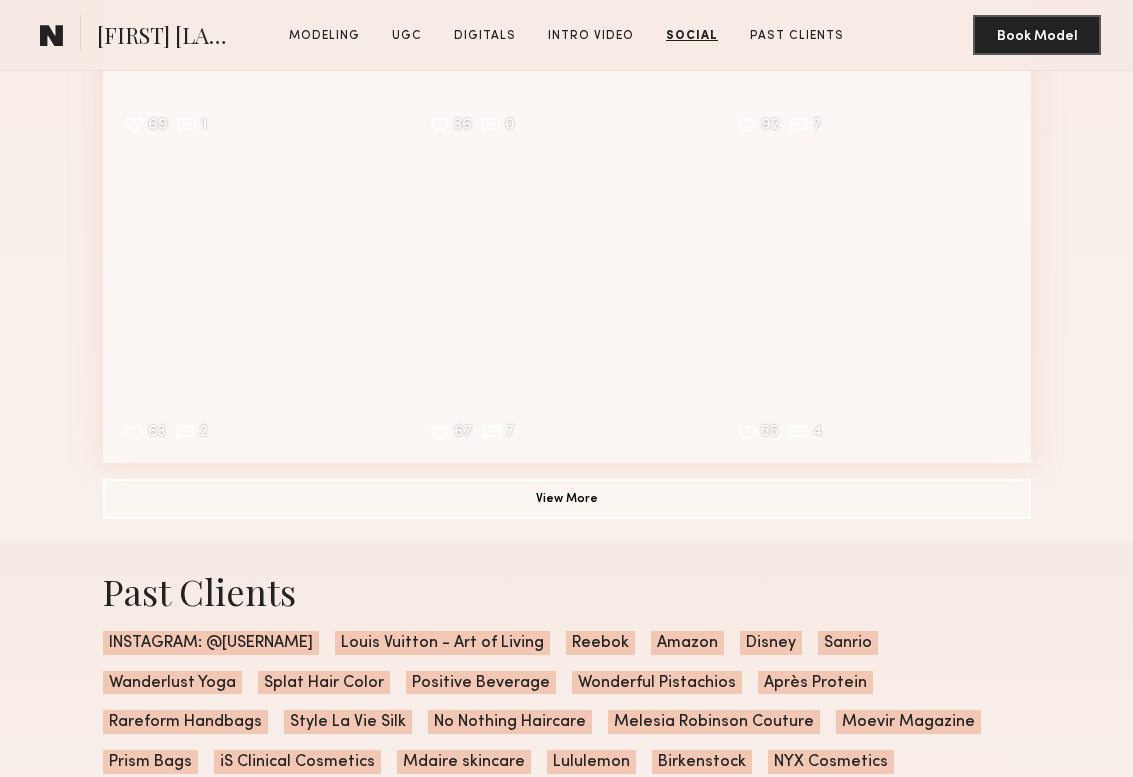 scroll, scrollTop: 7699, scrollLeft: 0, axis: vertical 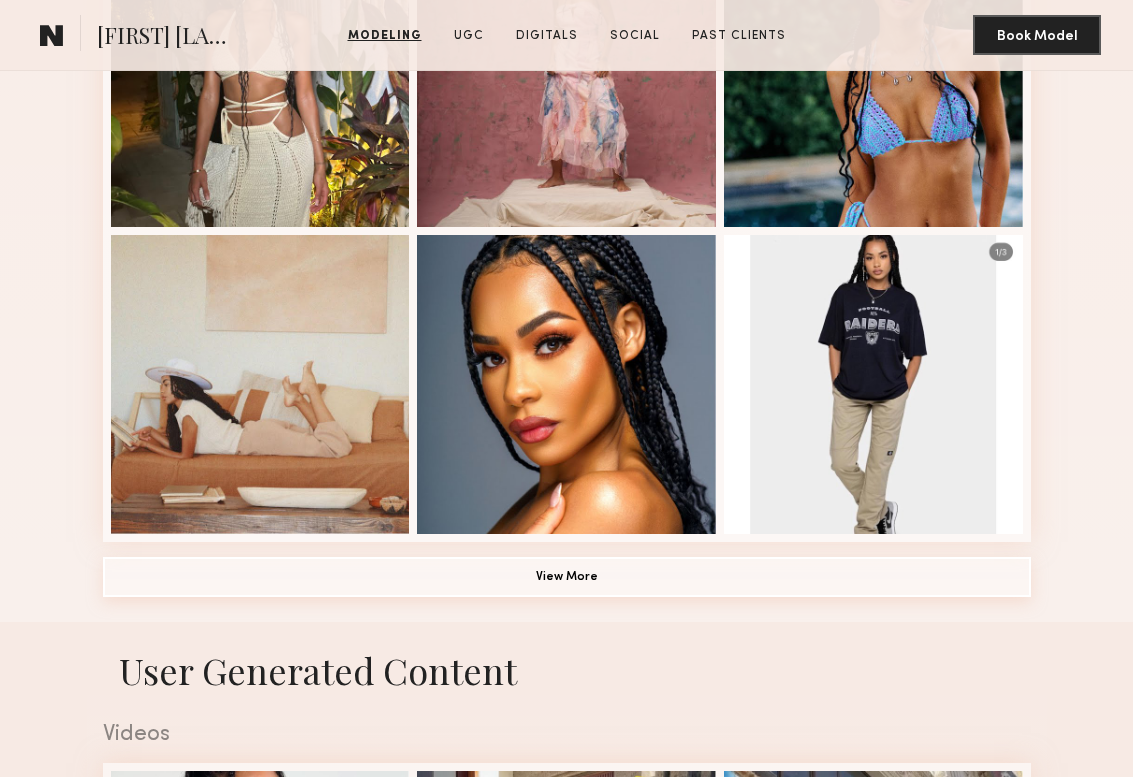 click on "View More" 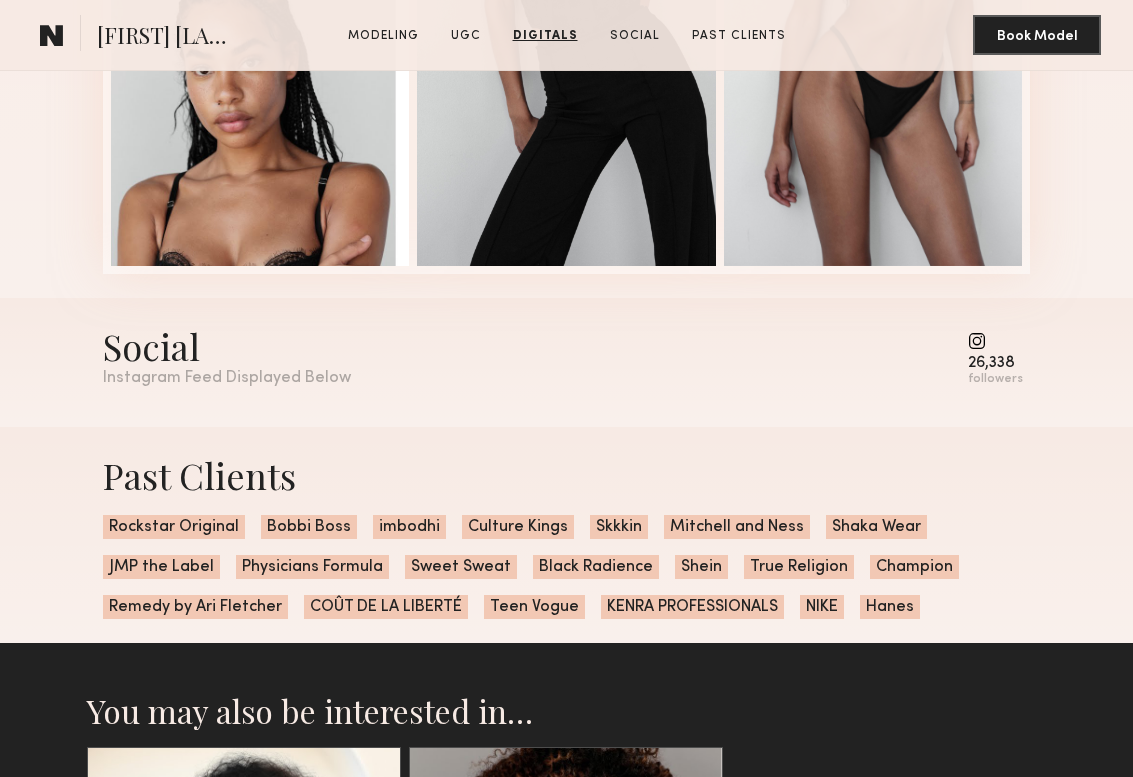 scroll, scrollTop: 5038, scrollLeft: 0, axis: vertical 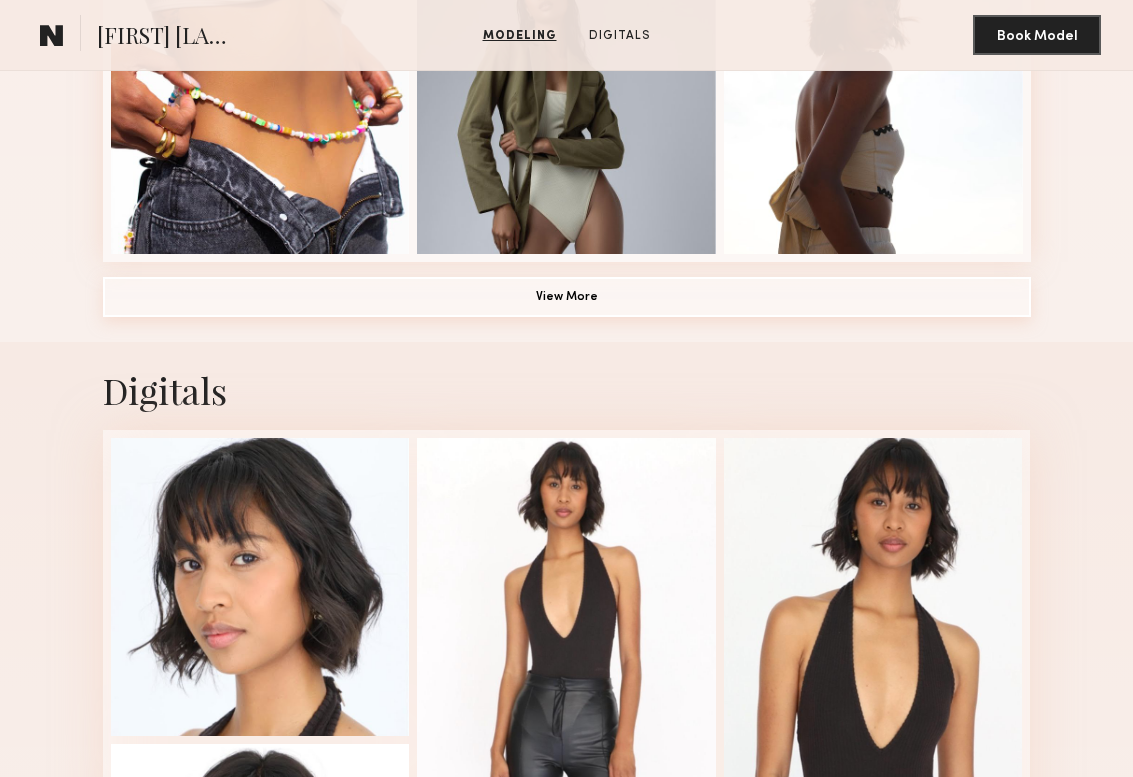 click on "View More" 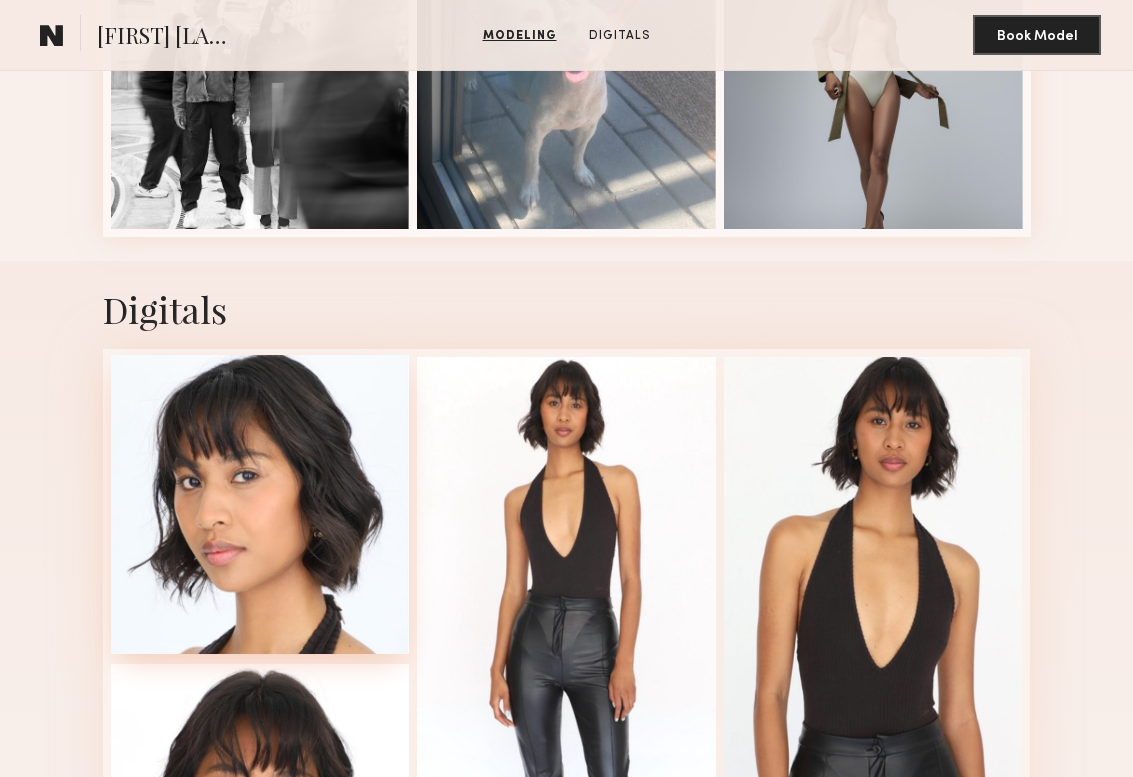scroll, scrollTop: 2777, scrollLeft: 0, axis: vertical 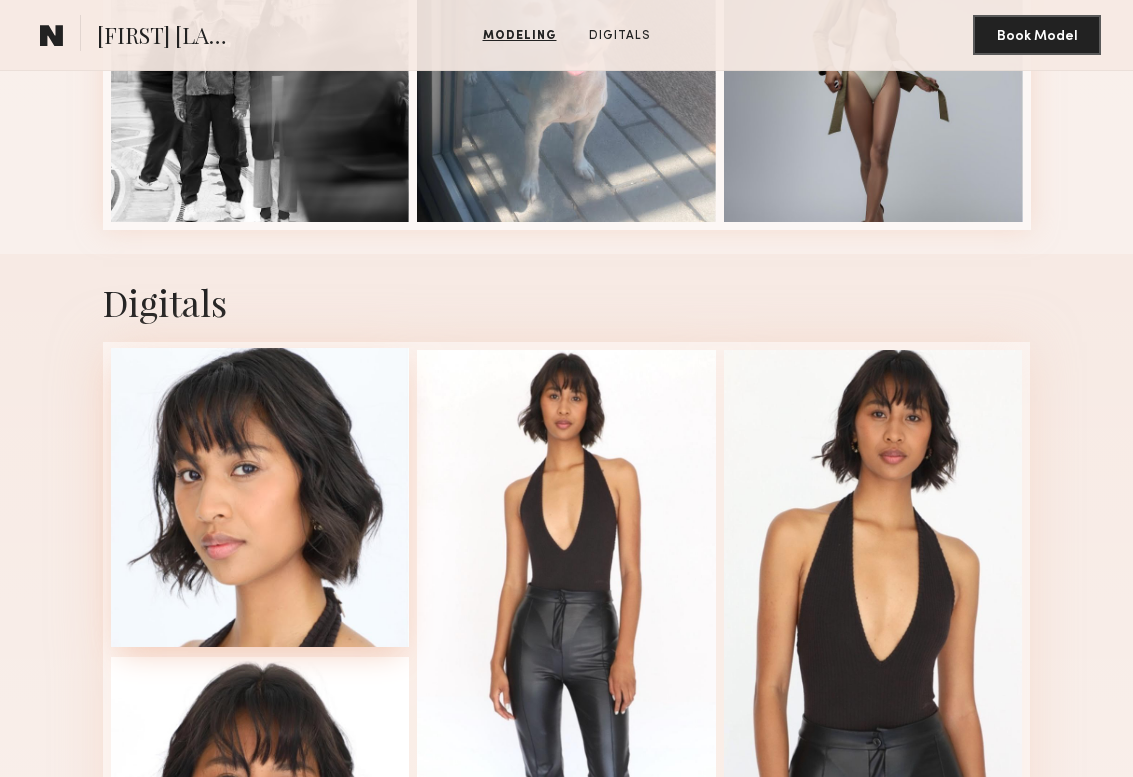 click at bounding box center [260, 497] 